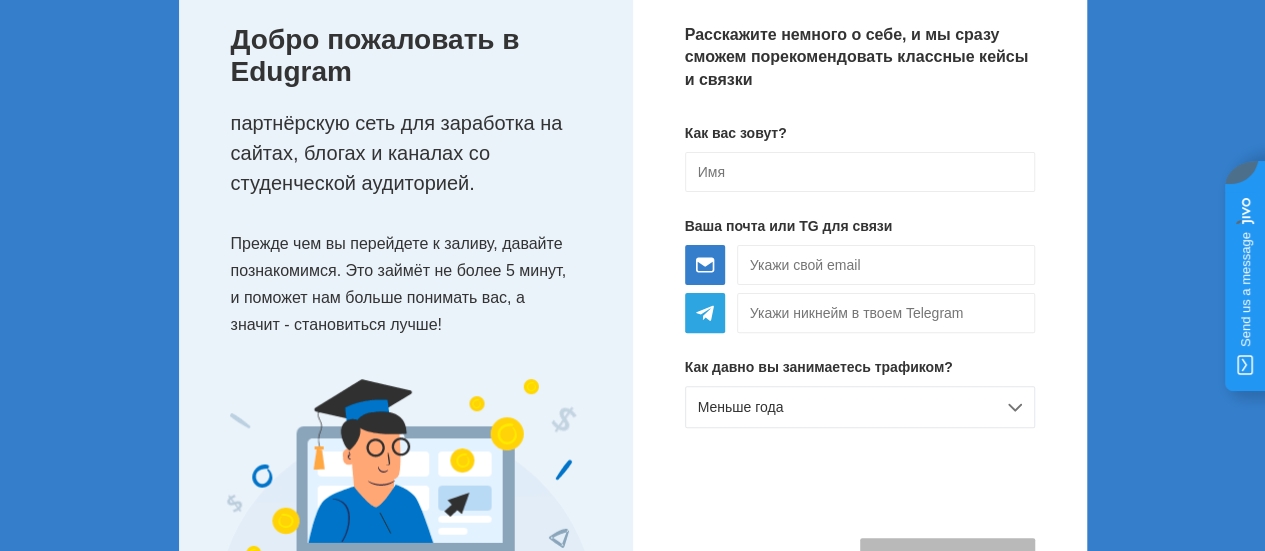 scroll, scrollTop: 150, scrollLeft: 0, axis: vertical 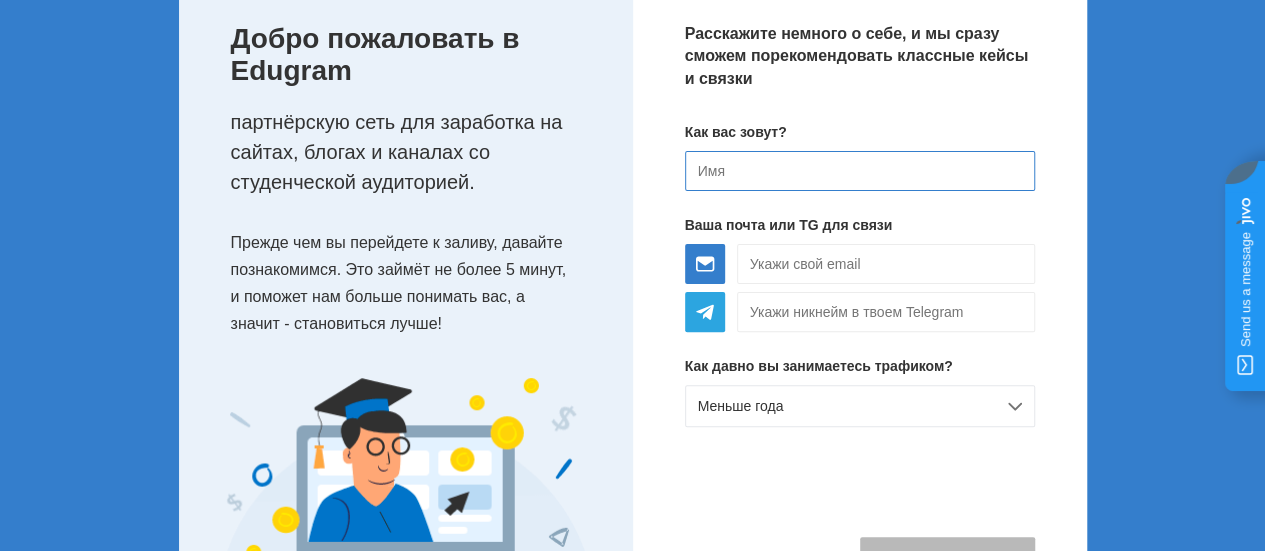 click at bounding box center (860, 171) 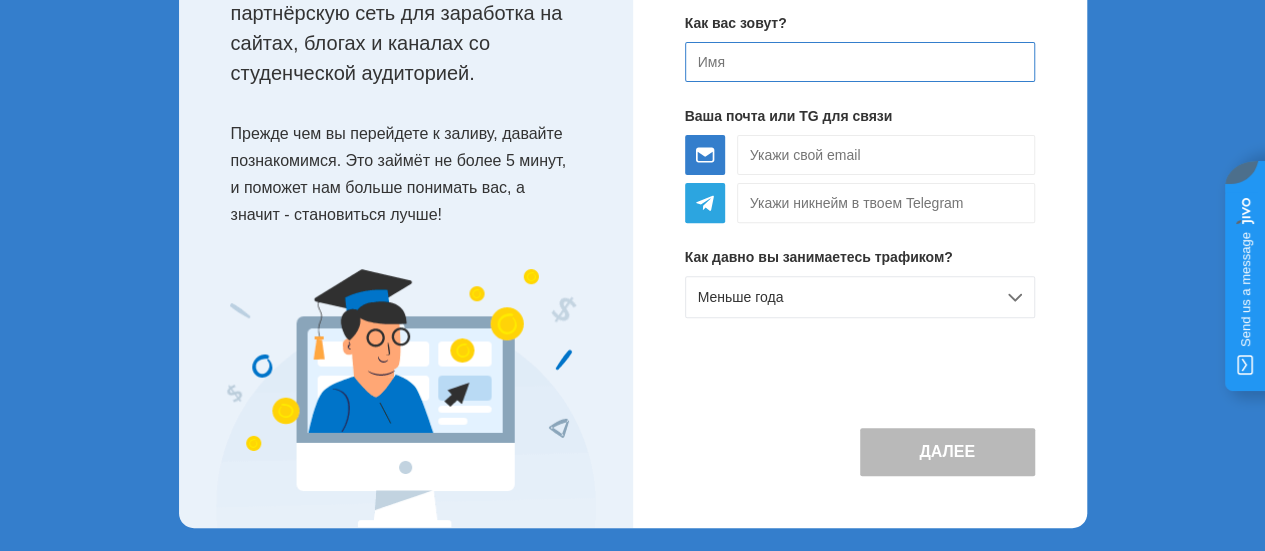 scroll, scrollTop: 267, scrollLeft: 0, axis: vertical 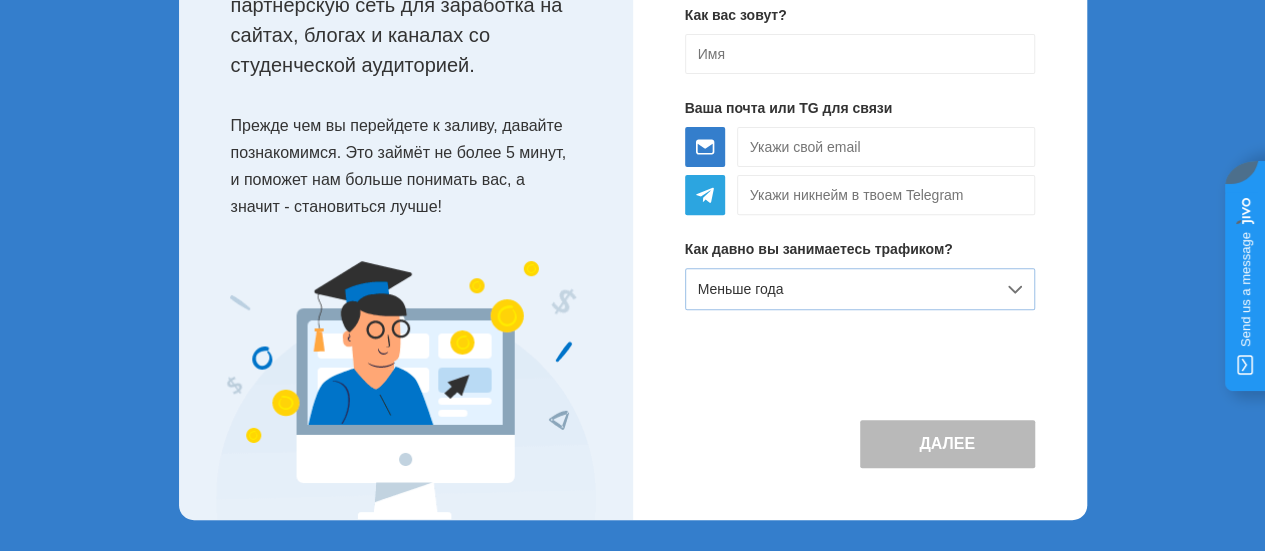 click on "Меньше года" at bounding box center (741, 289) 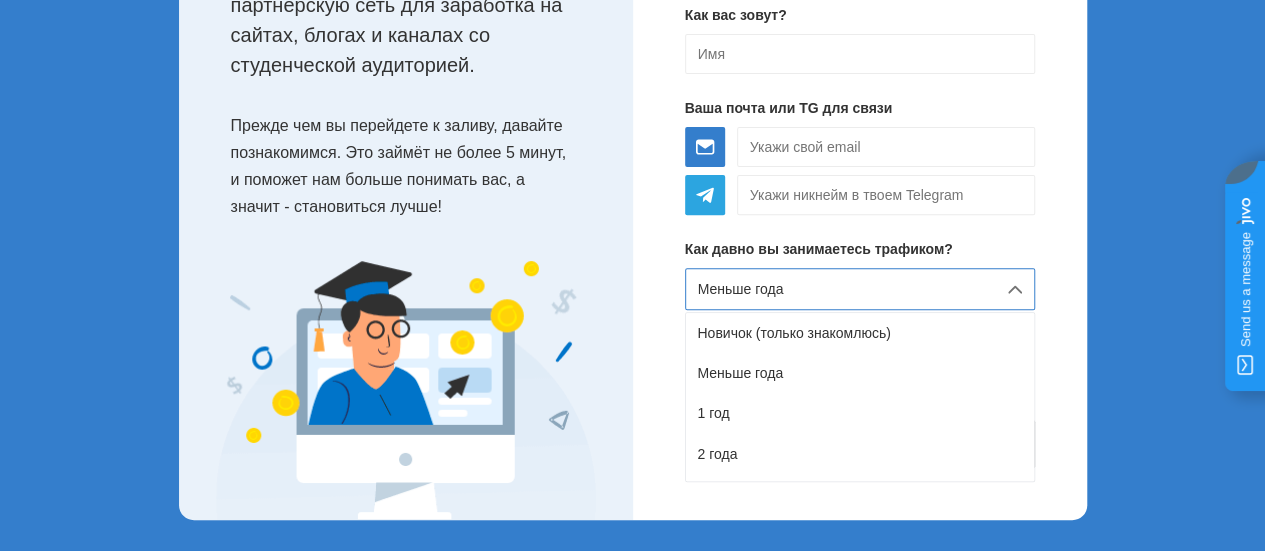 click on "Меньше года" at bounding box center (860, 289) 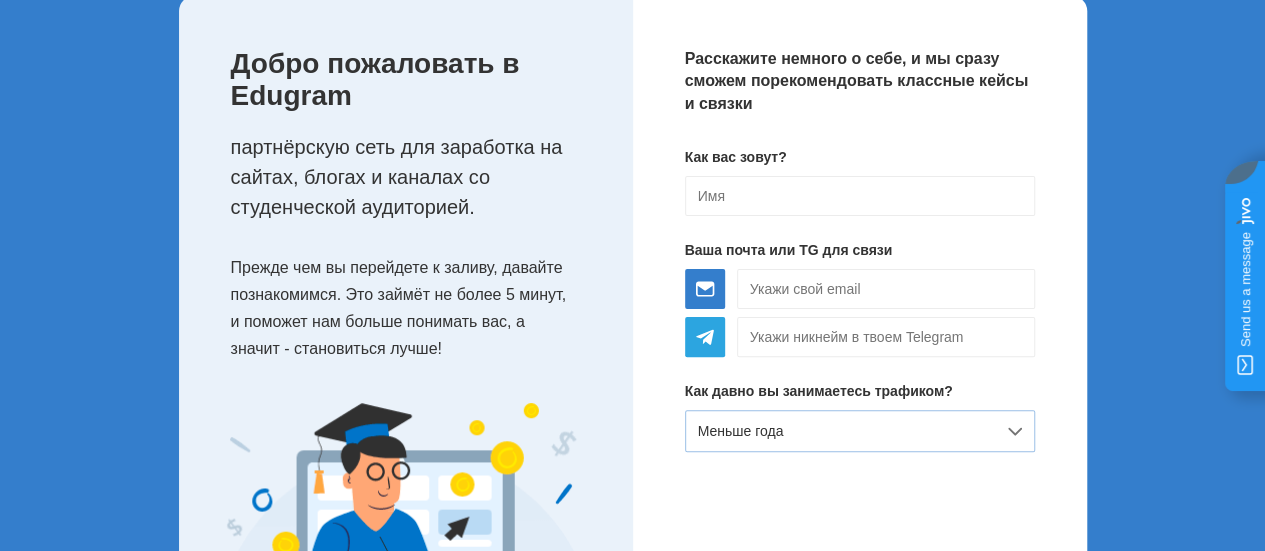 scroll, scrollTop: 122, scrollLeft: 0, axis: vertical 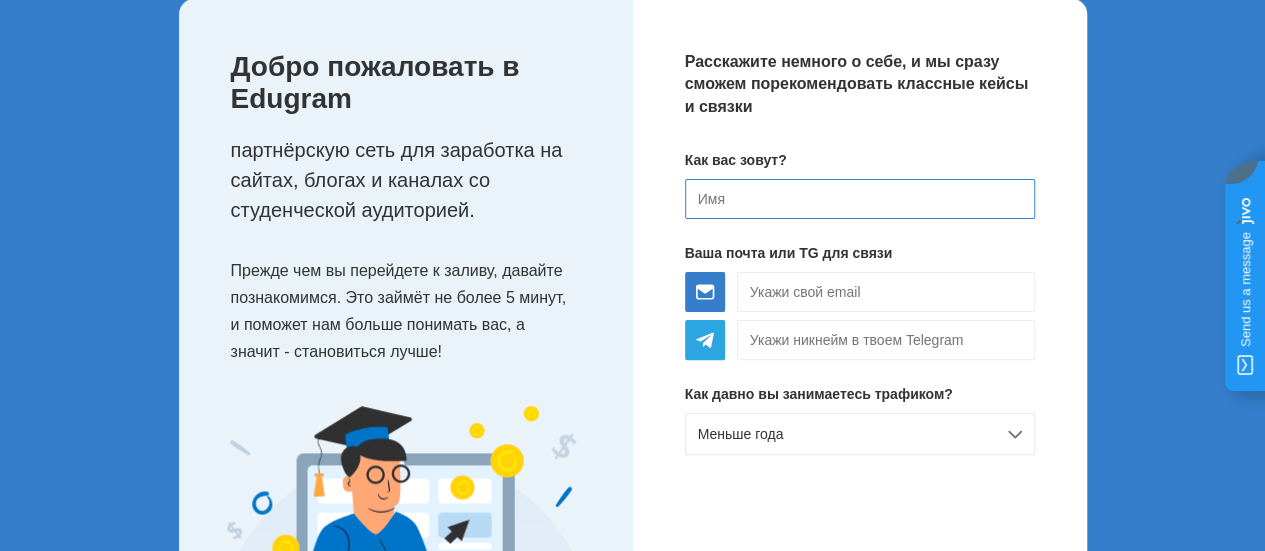 click at bounding box center (860, 199) 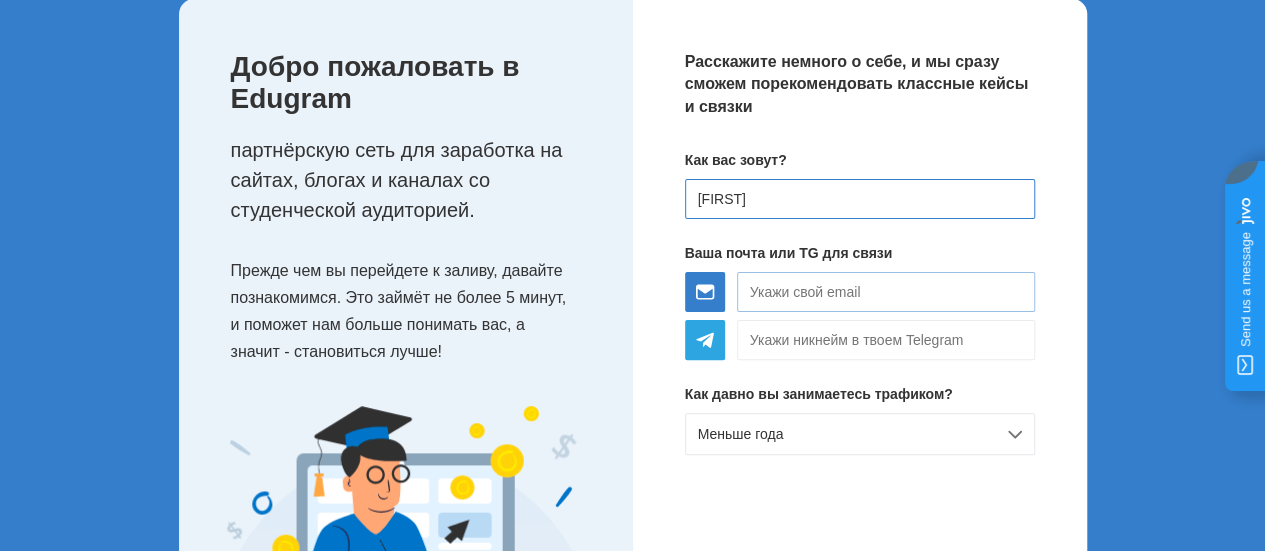 scroll, scrollTop: 161, scrollLeft: 0, axis: vertical 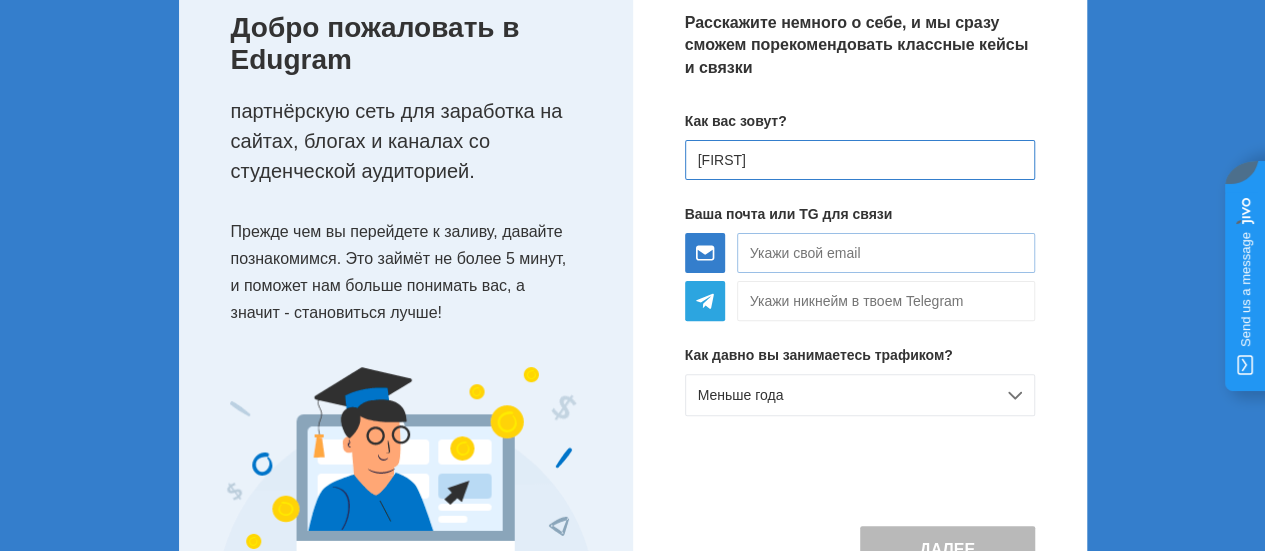 type on "[FIRST]" 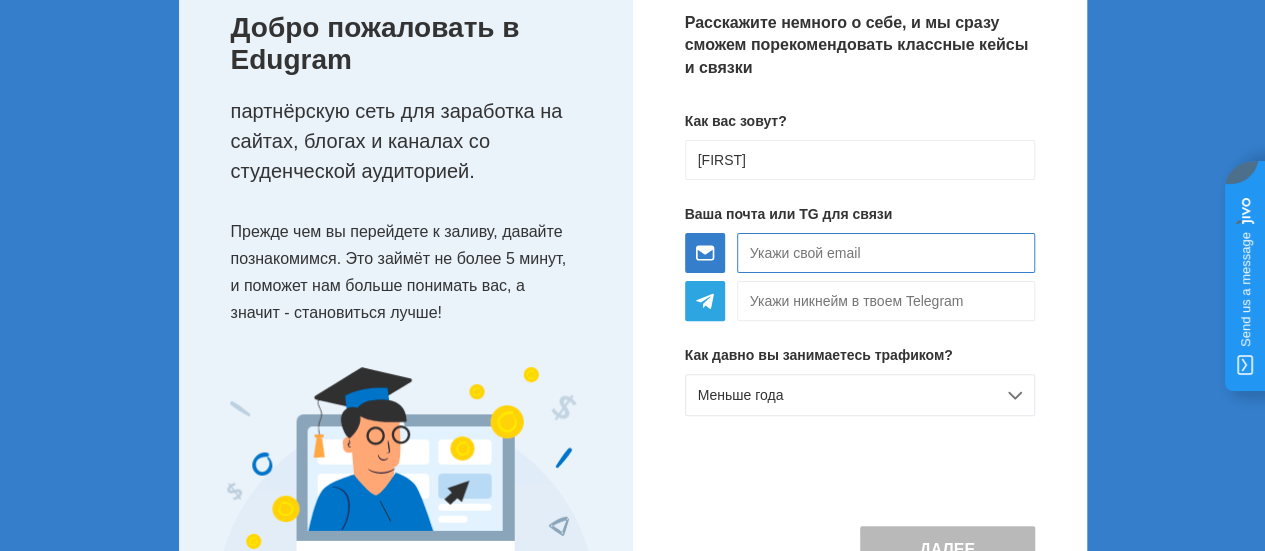 click at bounding box center (886, 253) 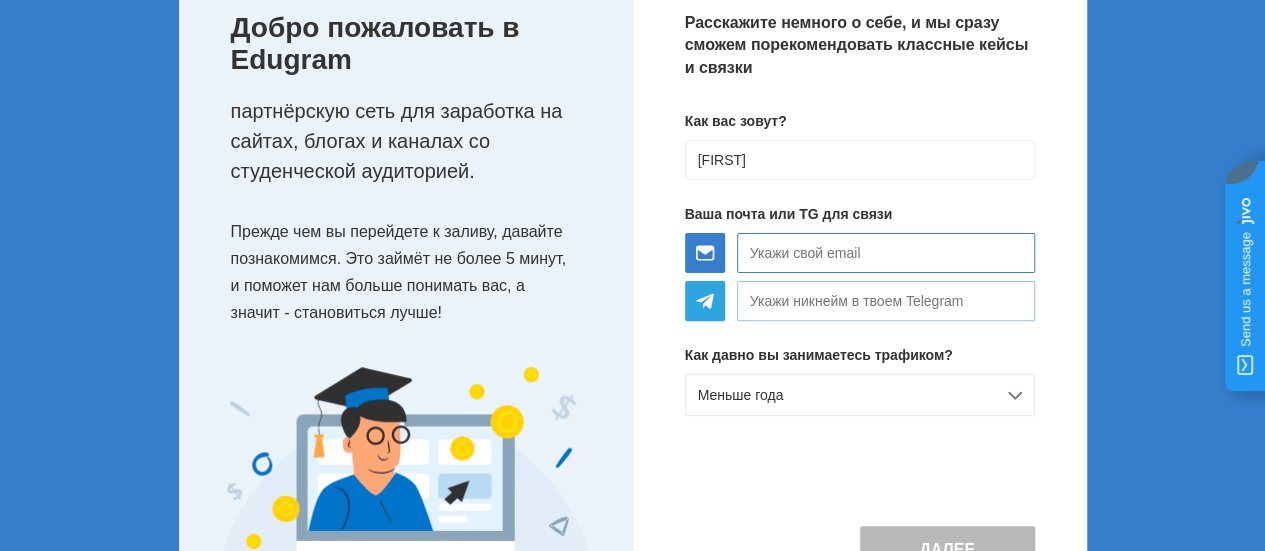 type on "aizen7114@gmail.com" 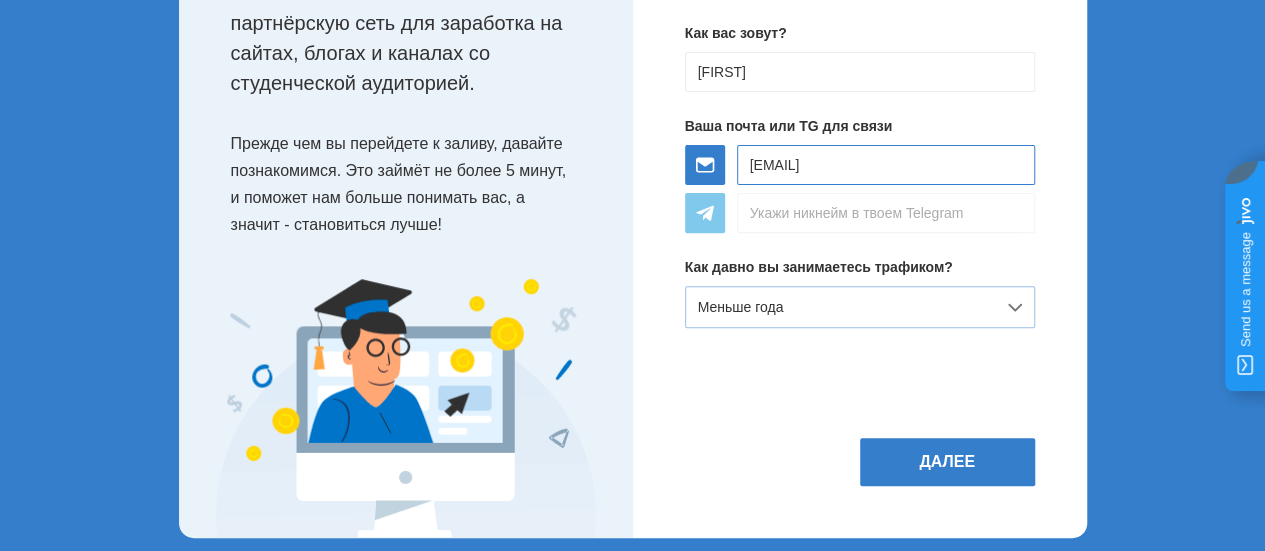 scroll, scrollTop: 254, scrollLeft: 0, axis: vertical 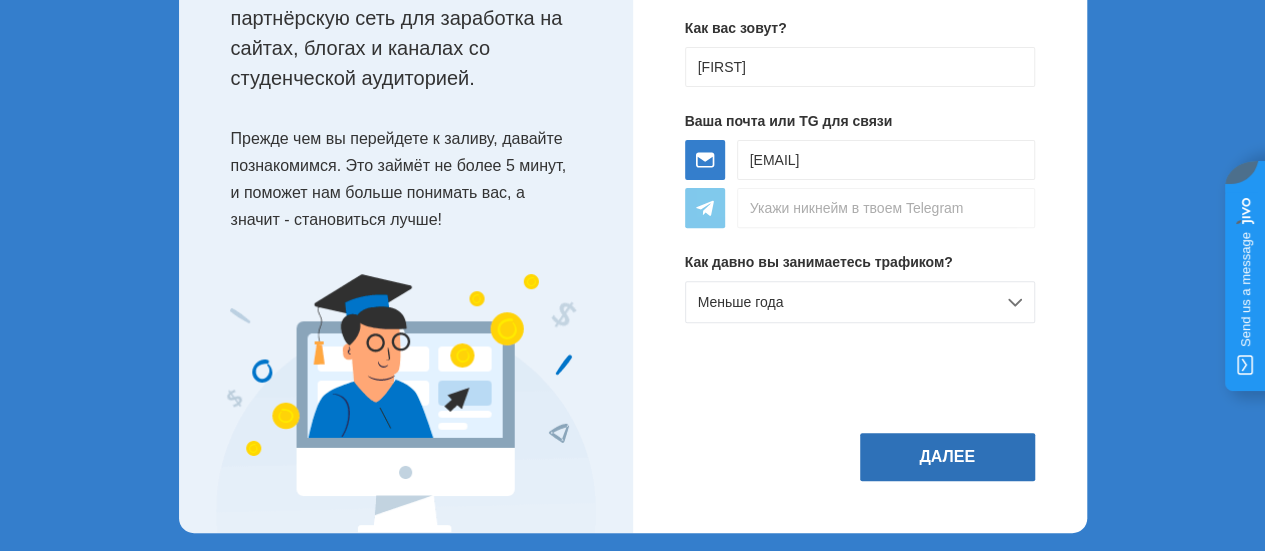 click on "Далее" at bounding box center [947, 457] 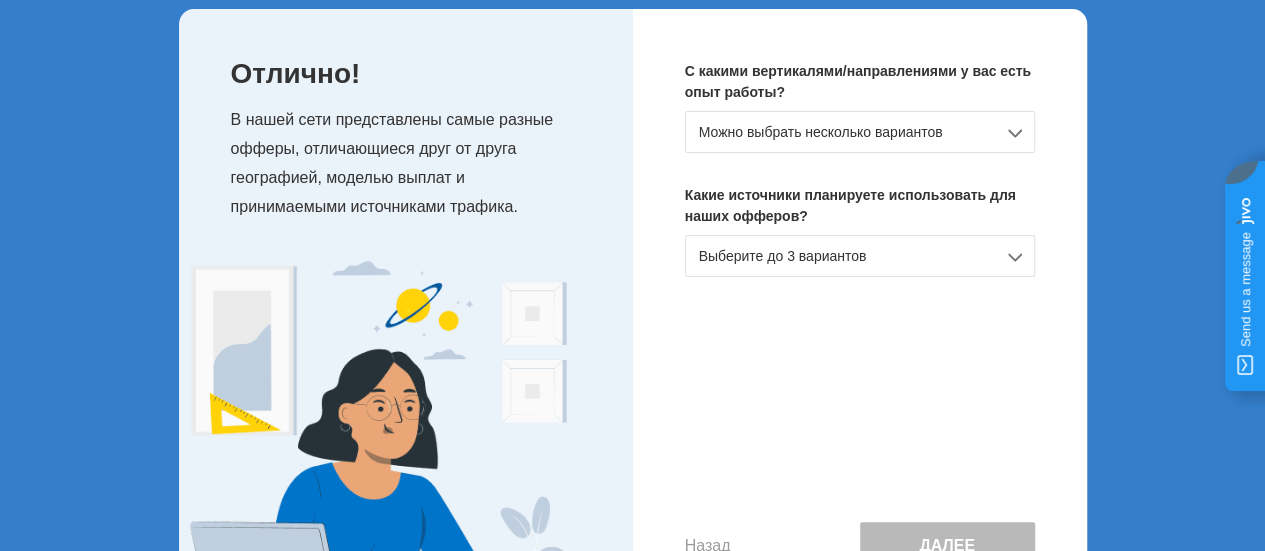 scroll, scrollTop: 110, scrollLeft: 0, axis: vertical 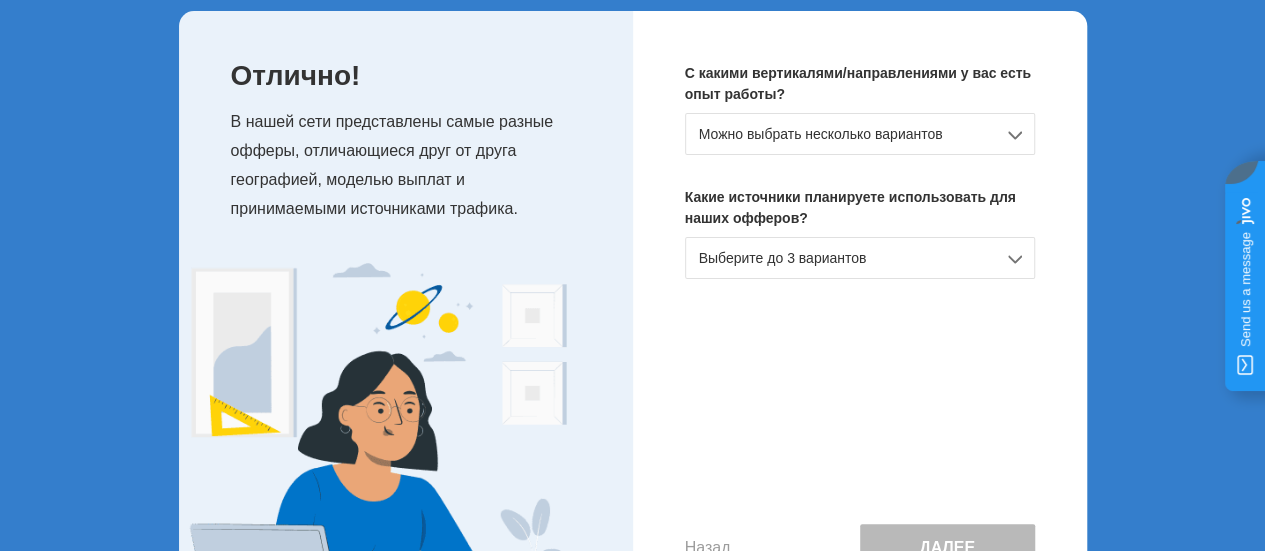 click on "Можно выбрать несколько вариантов" at bounding box center (860, 134) 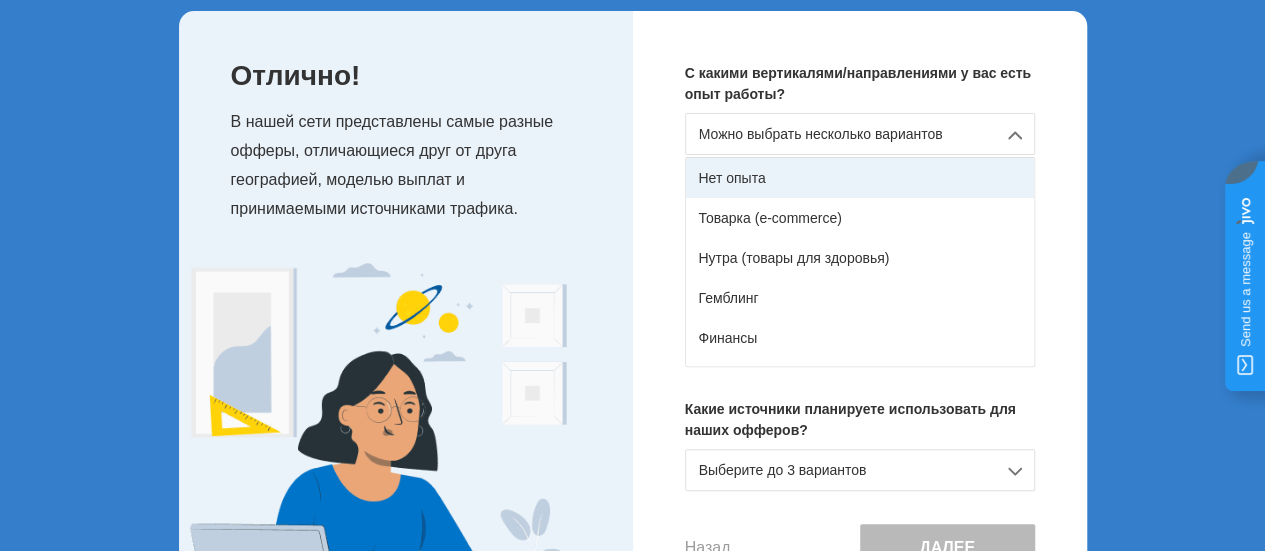 click on "Нет опыта" at bounding box center [860, 178] 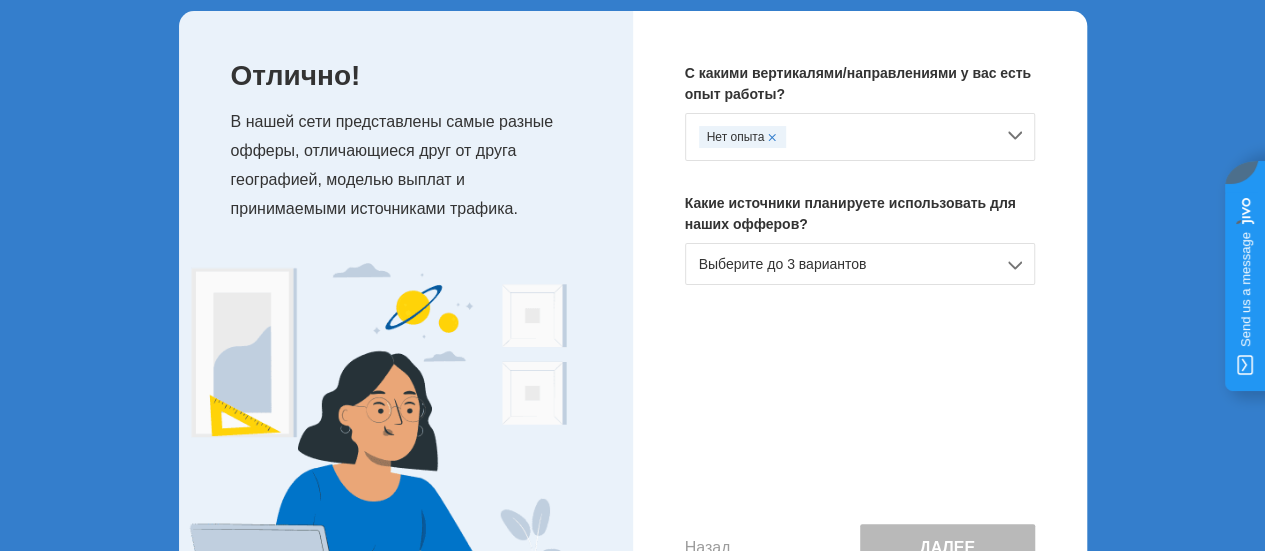 click on "Нет опыта" at bounding box center [846, 137] 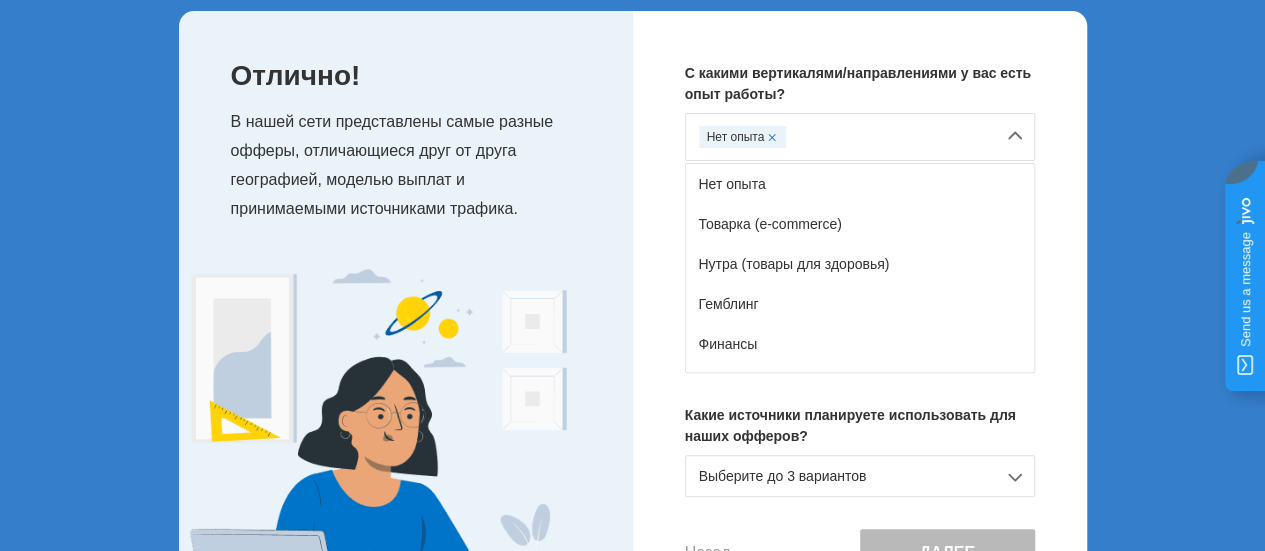 click on "С какими вертикалями/направлениями у вас есть опыт работы? Нет опыта Нет опыта Товарка (e-commerce) Нутра (товары для здоровья) Гемблинг Финансы Дейтинг Адалт Образовательные услуги, эссе, райтинг Инфобизнес HR (вакансии) Крипта Игры, приложения Свипстейки/лидген Другое Какие источники планируете использовать для наших офферов? Выберите до 3 вариантов Назад Далее" at bounding box center (860, 320) 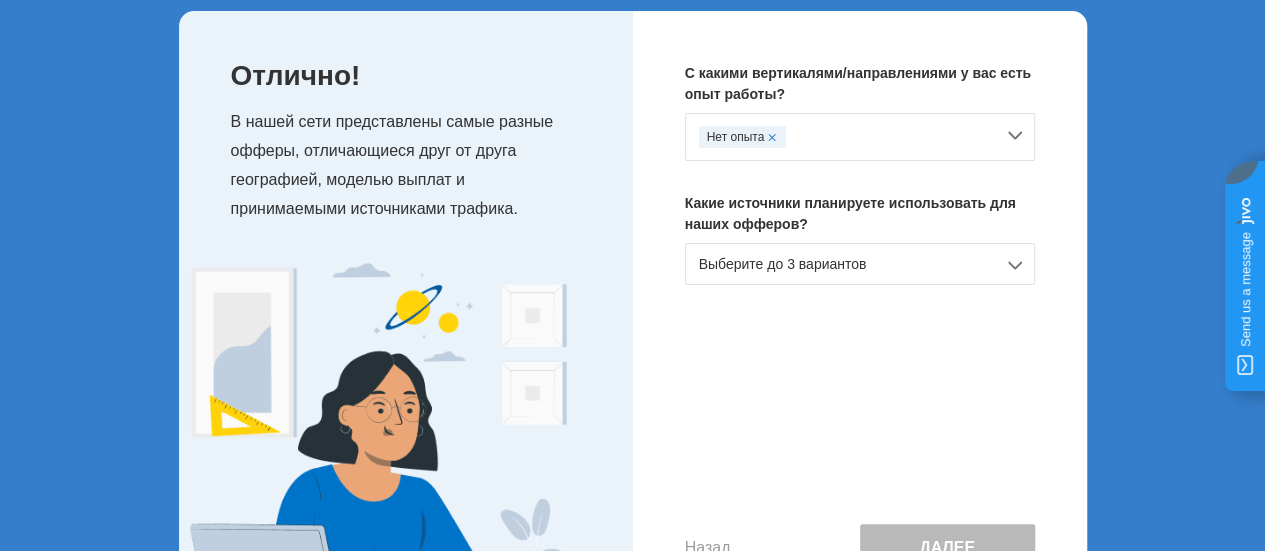 click on "Выберите до 3 вариантов" at bounding box center (860, 137) 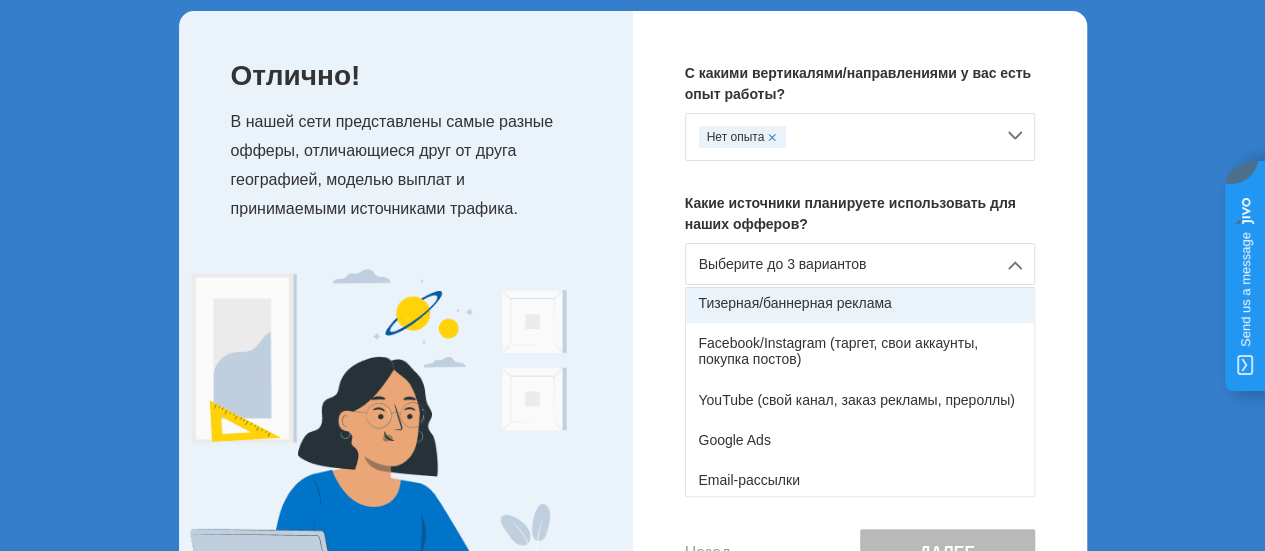 scroll, scrollTop: 86, scrollLeft: 0, axis: vertical 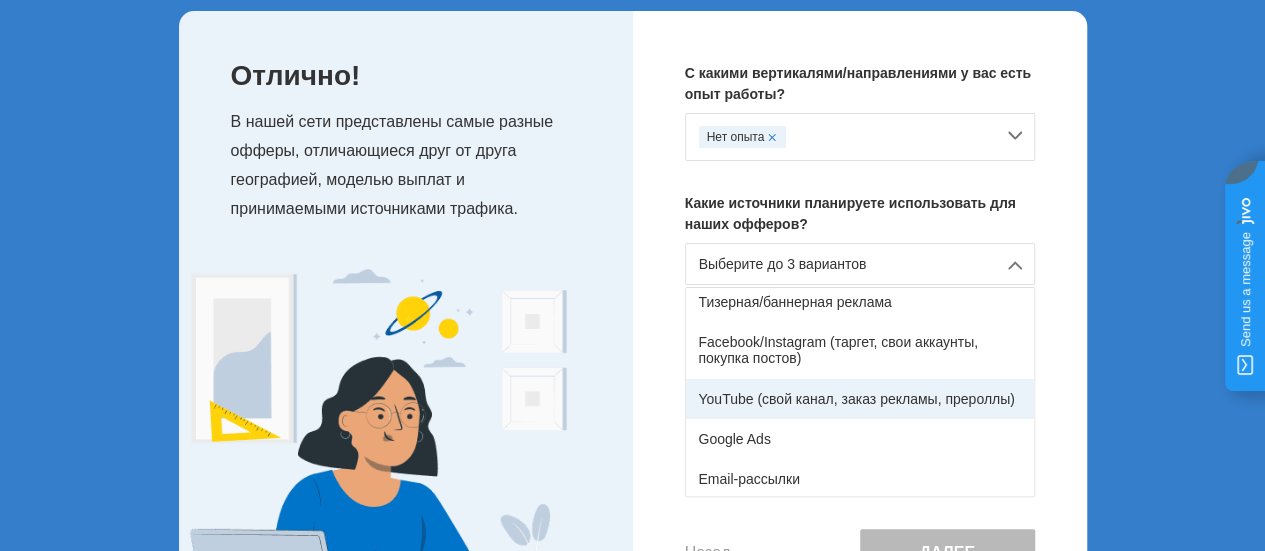 click on "YouTube (свой канал, заказ рекламы, прероллы)" at bounding box center (860, 399) 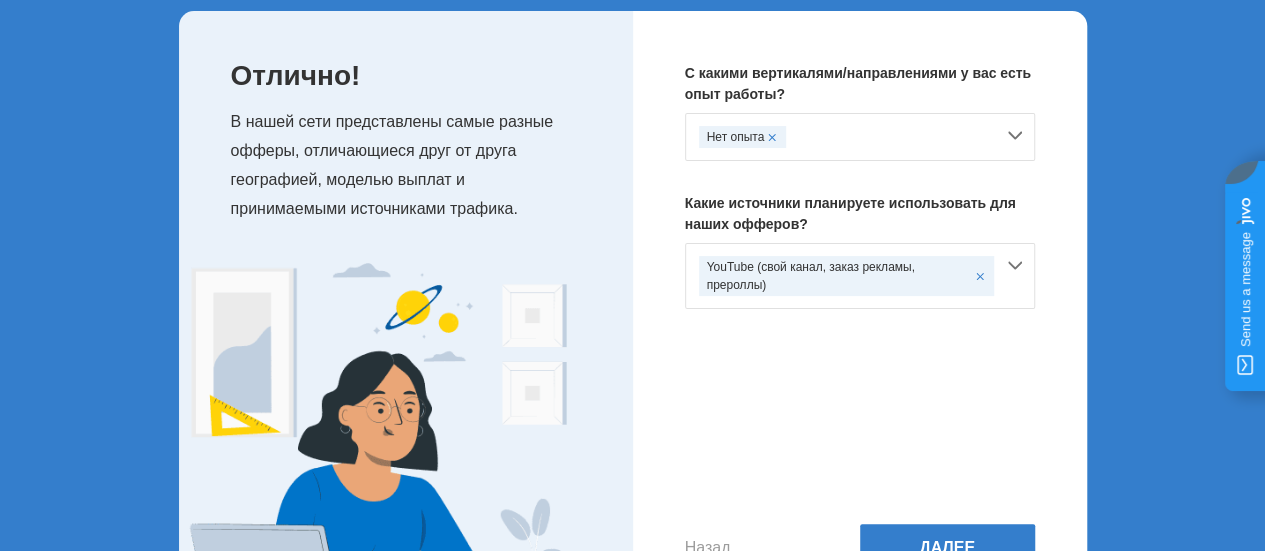 scroll, scrollTop: 126, scrollLeft: 0, axis: vertical 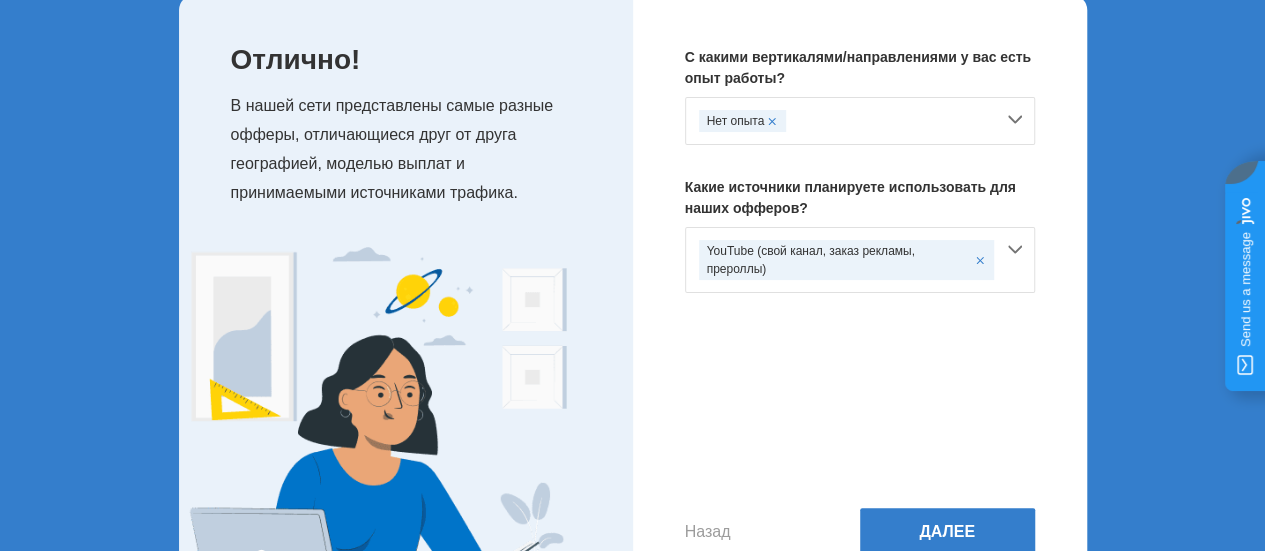 click on "YouTube (свой канал, заказ рекламы, прероллы)" at bounding box center (860, 121) 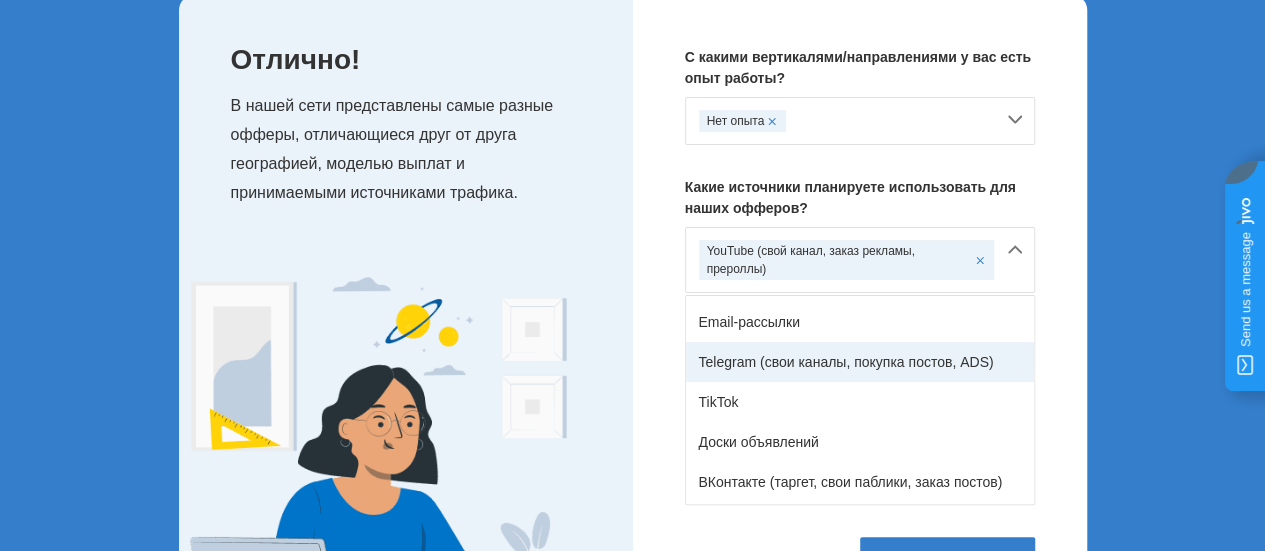 scroll, scrollTop: 252, scrollLeft: 0, axis: vertical 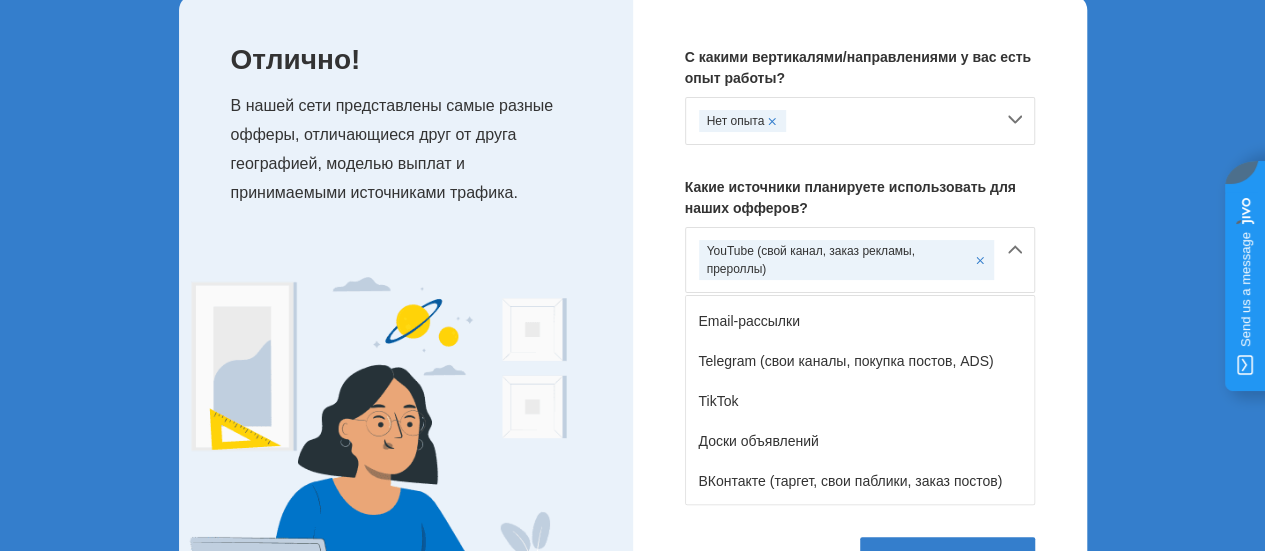 click on "С какими вертикалями/направлениями у вас есть опыт работы? Нет опыта Какие источники планируете использовать для наших офферов? YouTube (свой канал, заказ рекламы, прероллы) Совсем новичок/ещё не знаю SEO Тизерная/баннерная реклама Facebook/Instagram (таргет, свои аккаунты, покупка постов) YouTube (свой канал, заказ рекламы, прероллы) Google Ads Email-рассылки Telegram (свои каналы, покупка постов, ADS) TikTok Доски объявлений ВКонтакте (таргет, свои паблики, заказ постов) Яндекс.Директ Другое Назад Далее" at bounding box center [860, 316] 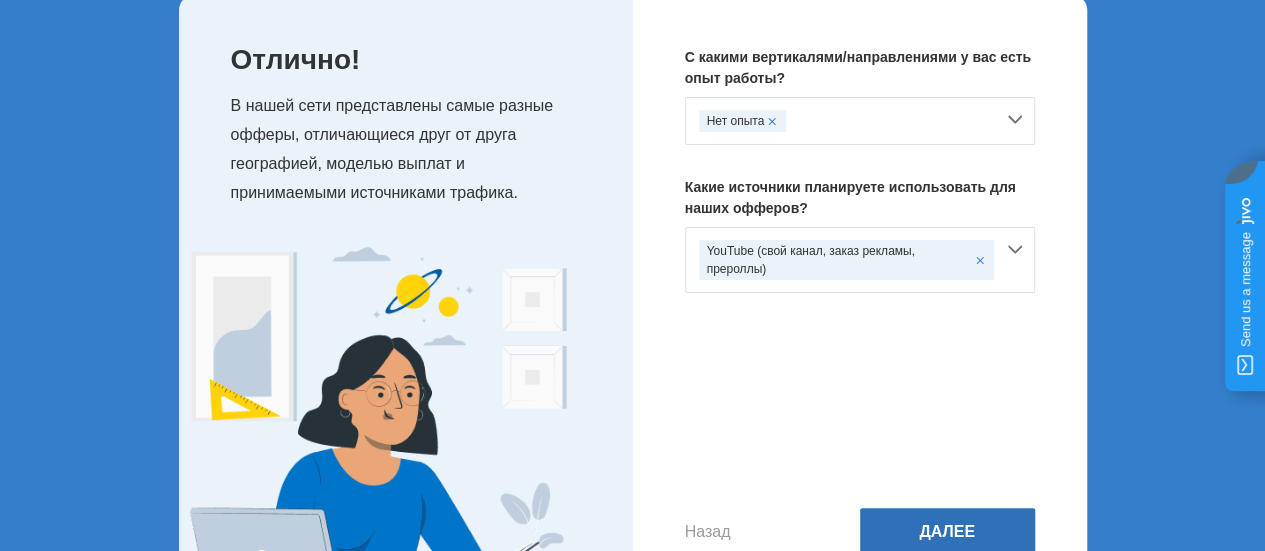 click on "Далее" at bounding box center [947, 532] 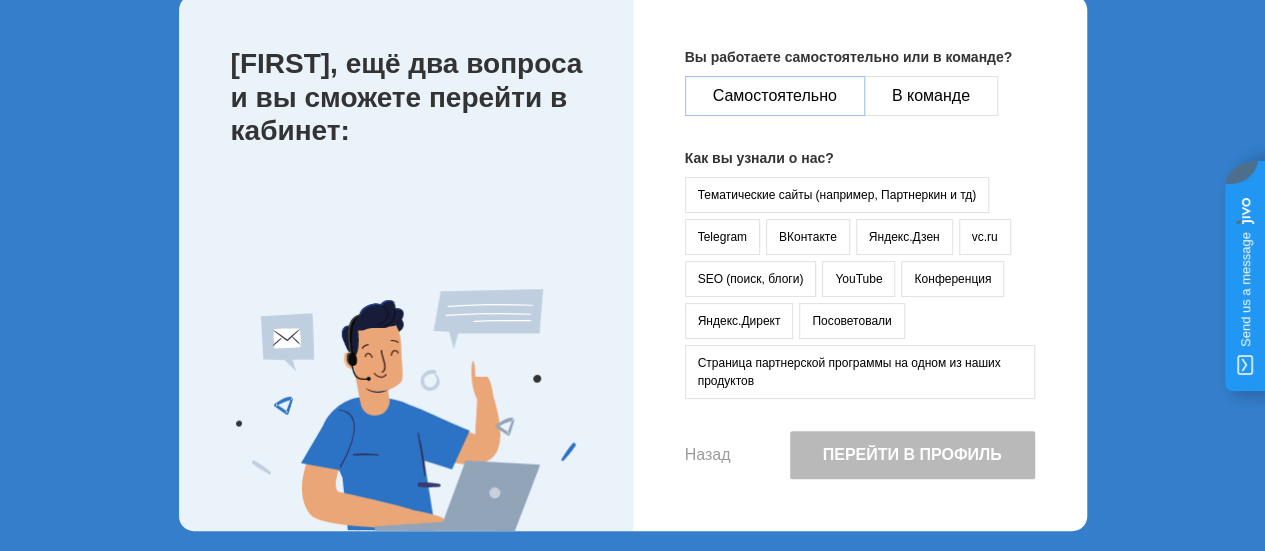 click on "Самостоятельно" at bounding box center [775, 96] 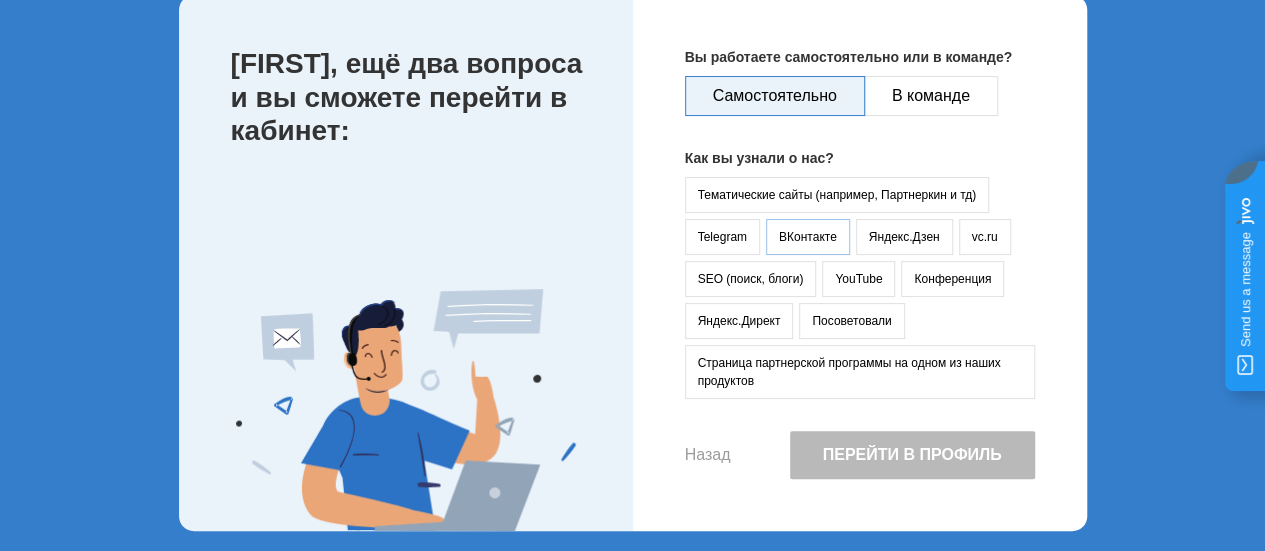 scroll, scrollTop: 134, scrollLeft: 0, axis: vertical 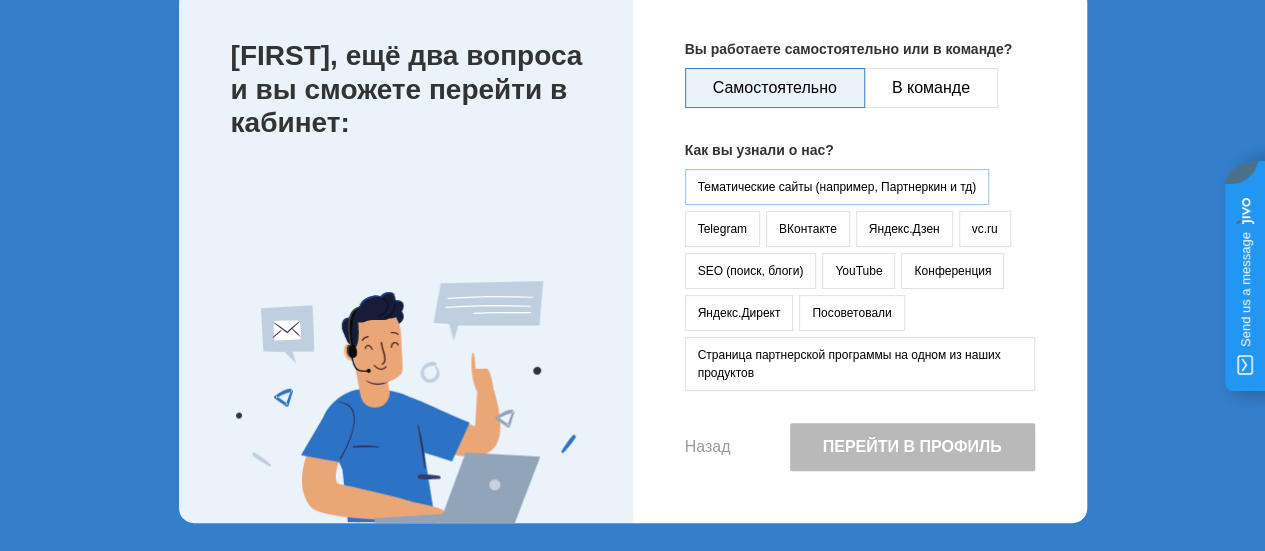 click on "Тематические сайты (например, Партнеркин и тд)" at bounding box center (837, 187) 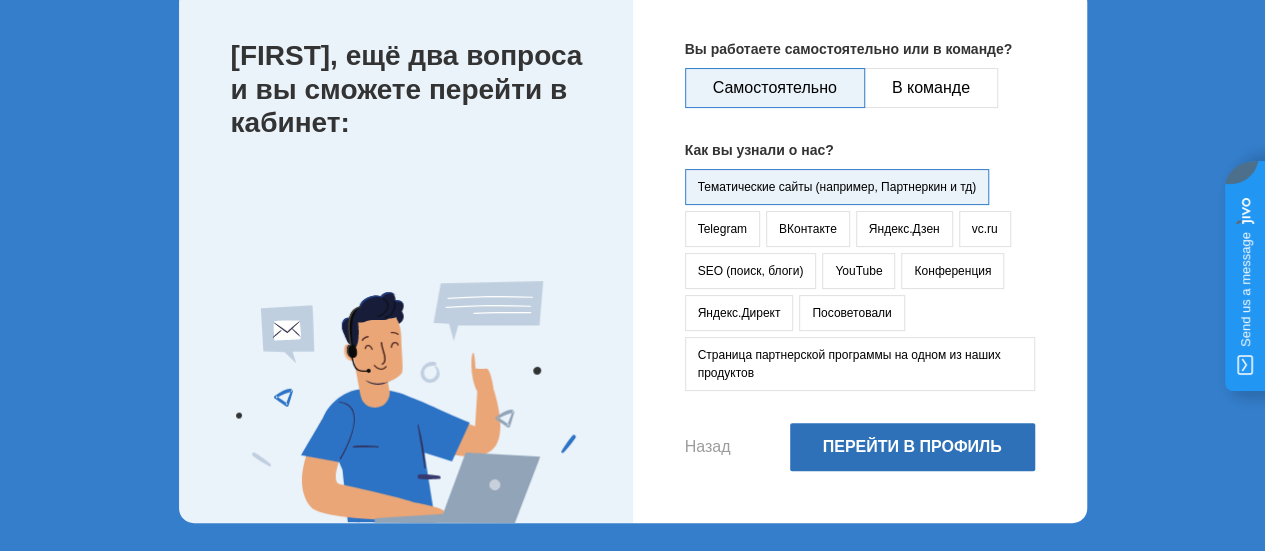 click on "Перейти в профиль" at bounding box center (912, 447) 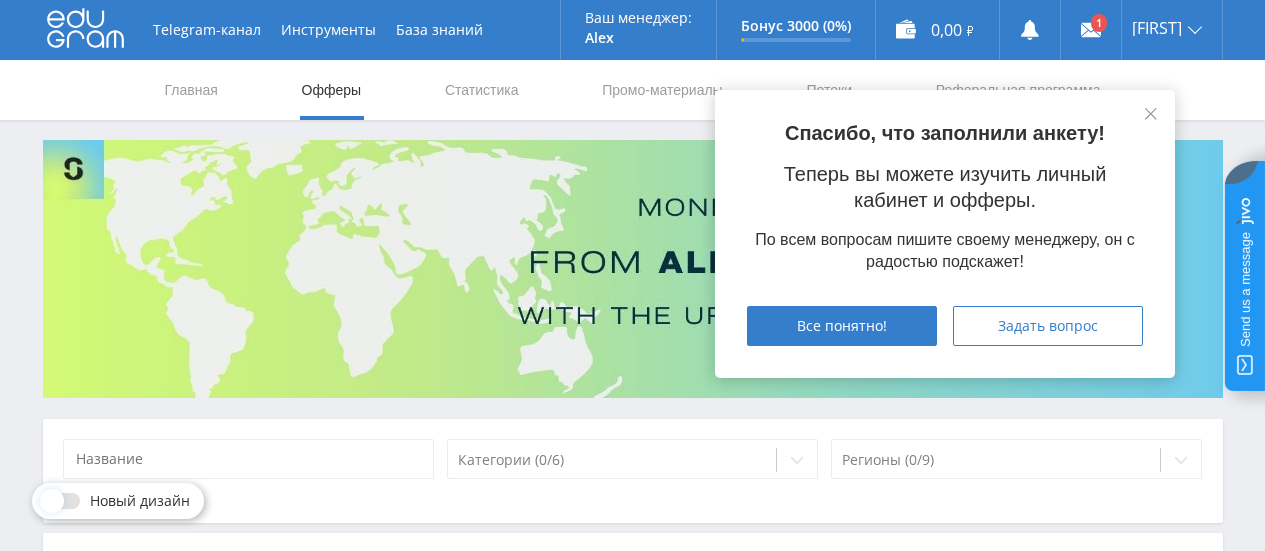 scroll, scrollTop: 0, scrollLeft: 0, axis: both 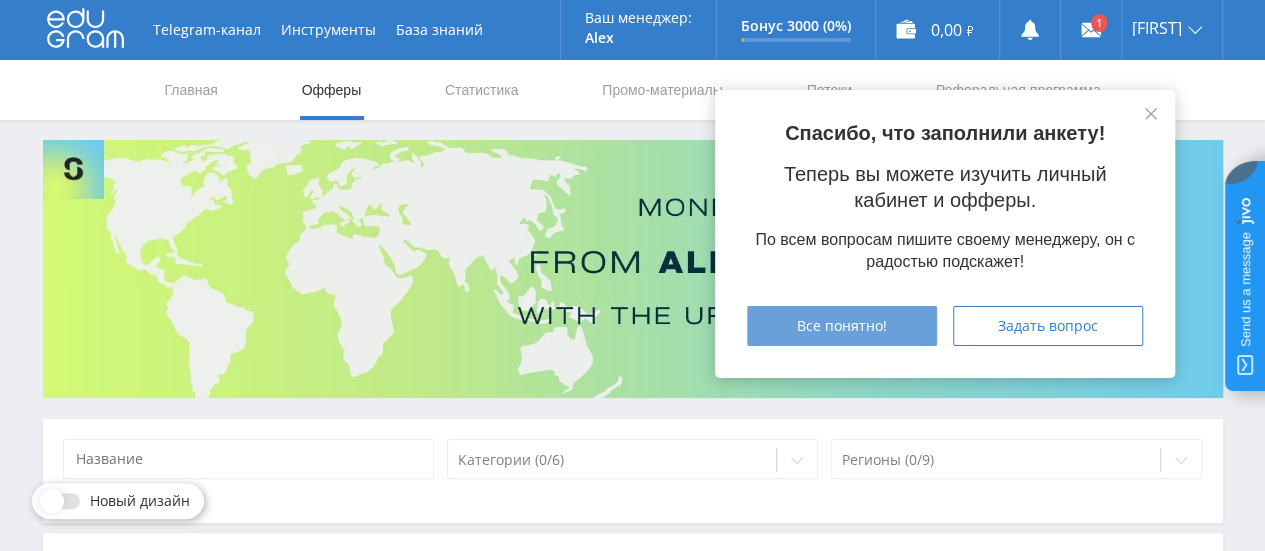 click on "Все понятно!" at bounding box center (842, 326) 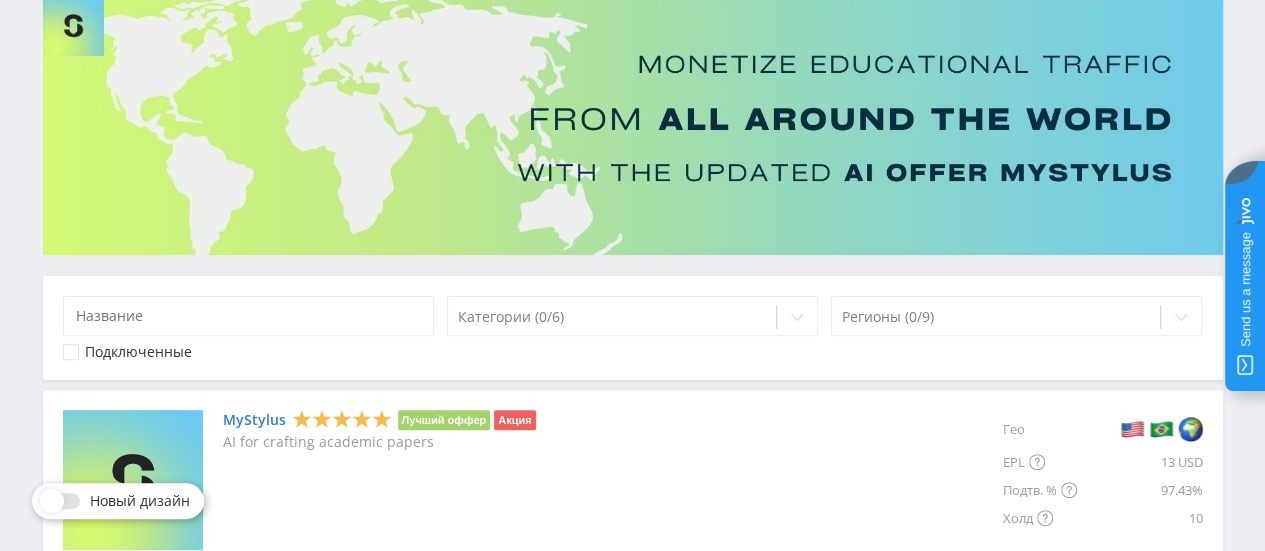 scroll, scrollTop: 0, scrollLeft: 0, axis: both 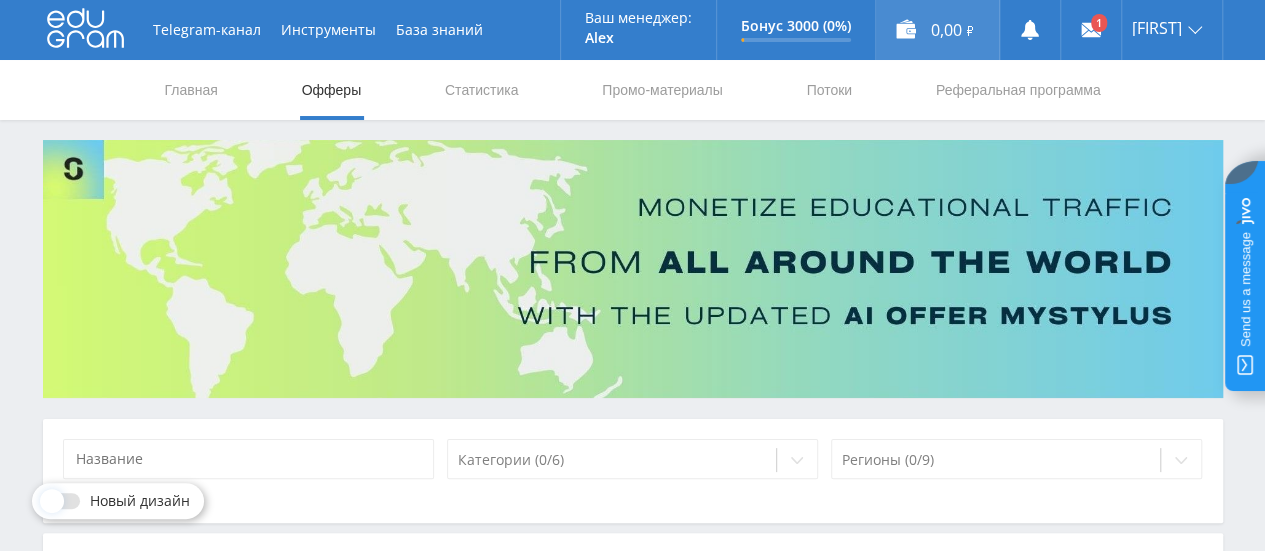 click on "0,00 ₽" at bounding box center [937, 30] 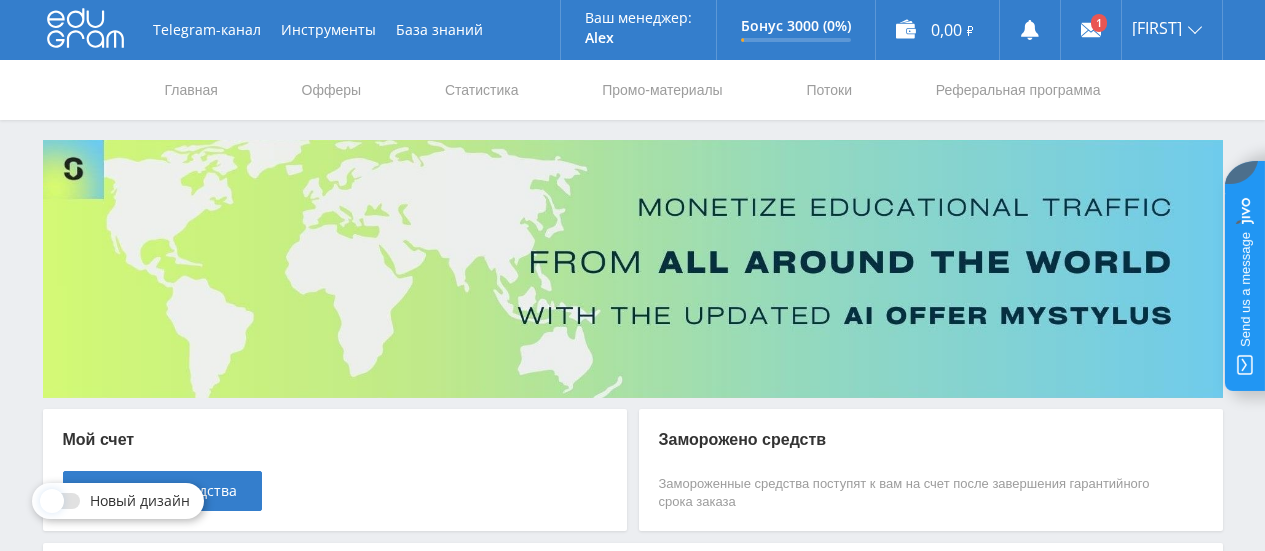 scroll, scrollTop: 0, scrollLeft: 0, axis: both 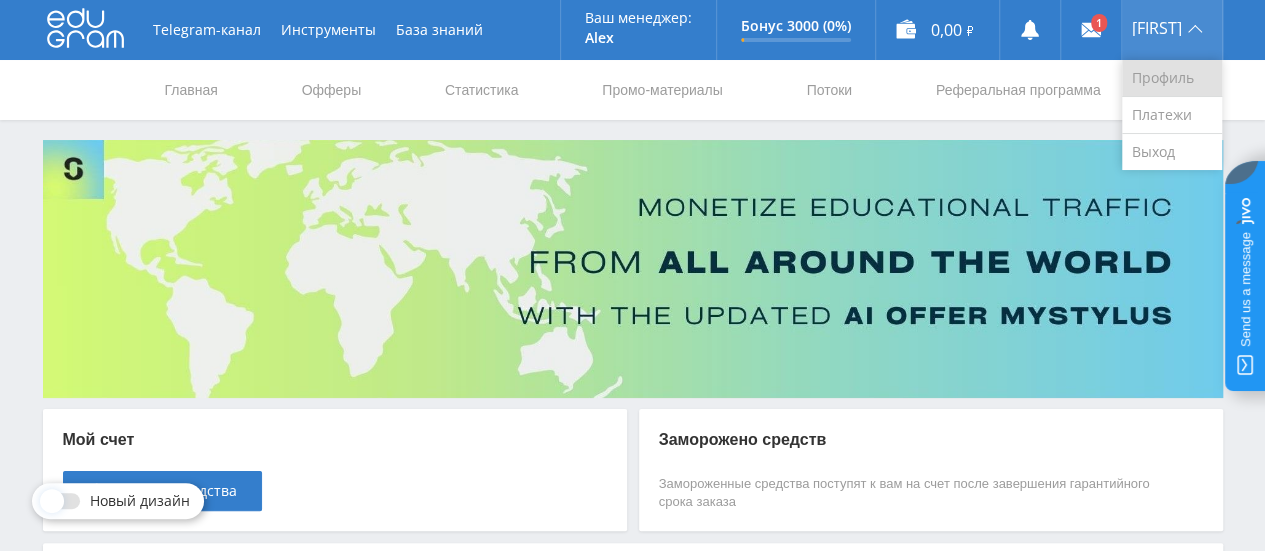 click on "Профиль" at bounding box center (1172, 78) 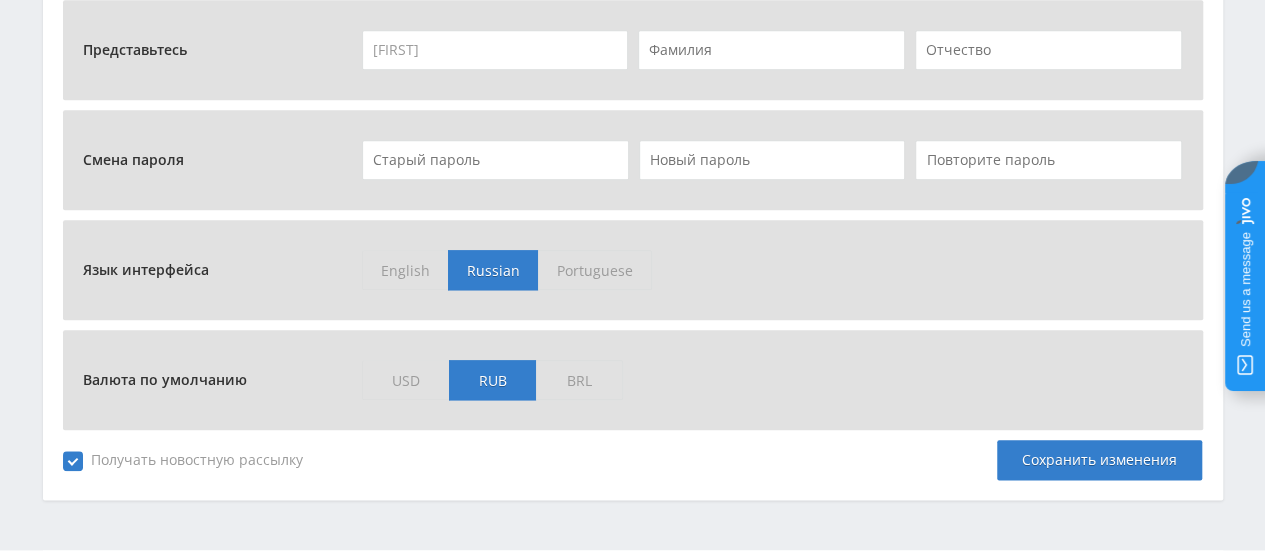 scroll, scrollTop: 948, scrollLeft: 0, axis: vertical 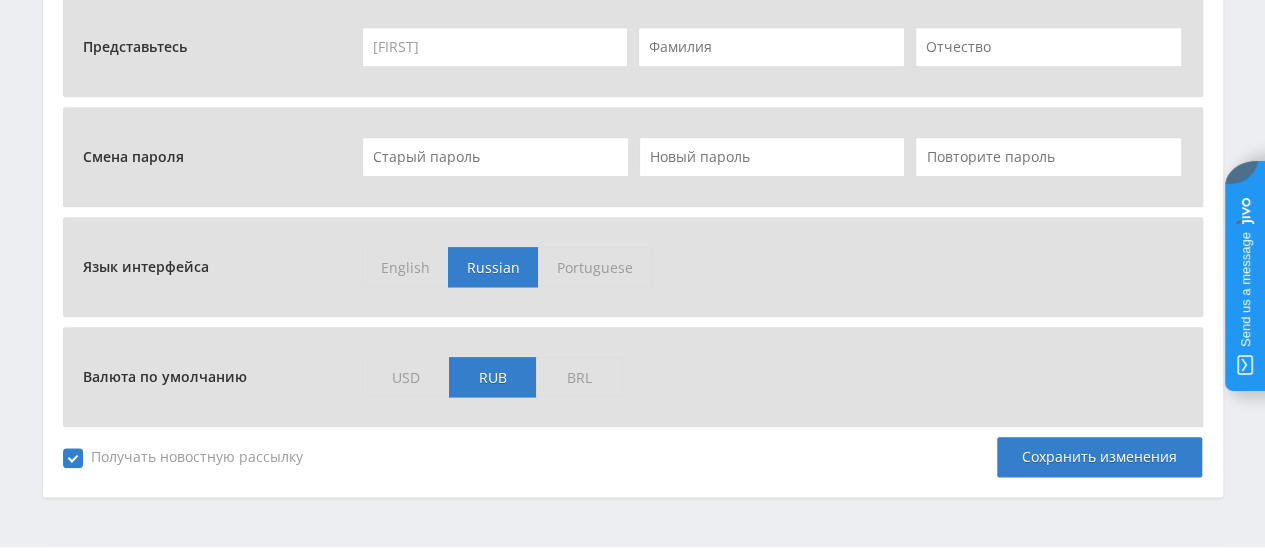 click on "BRL" at bounding box center [405, 267] 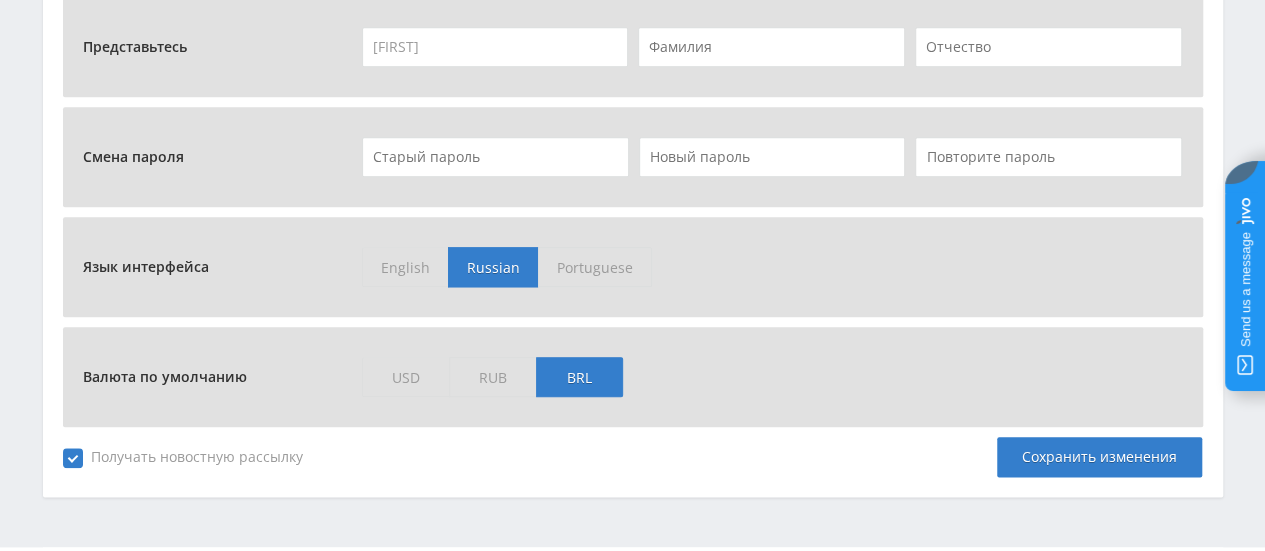 click on "USD" at bounding box center (405, 267) 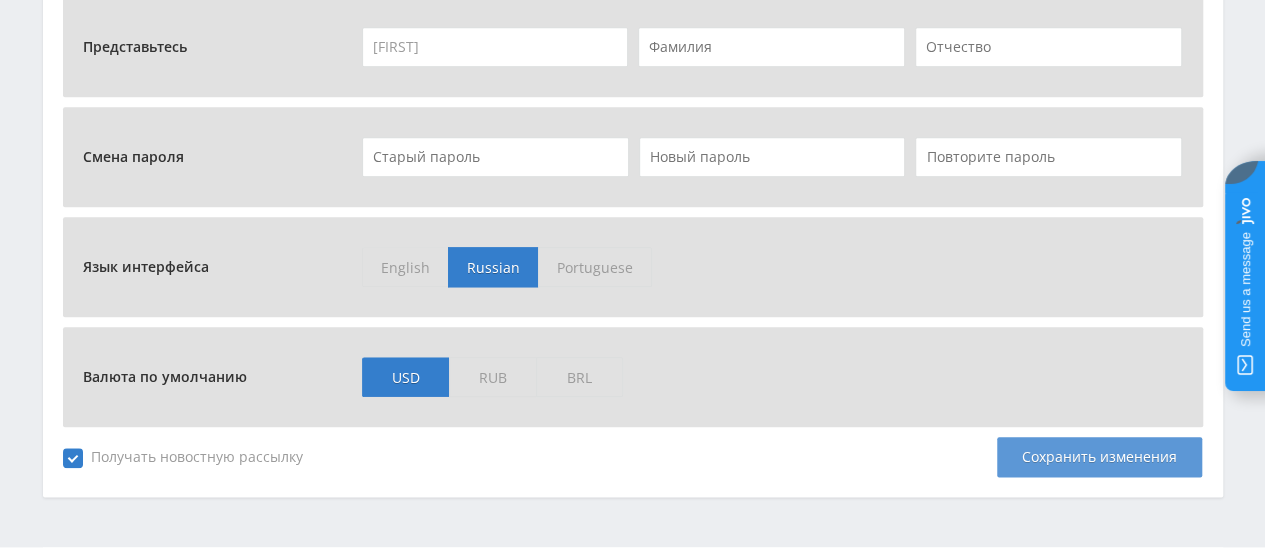 click on "Сохранить изменения" at bounding box center [1099, 457] 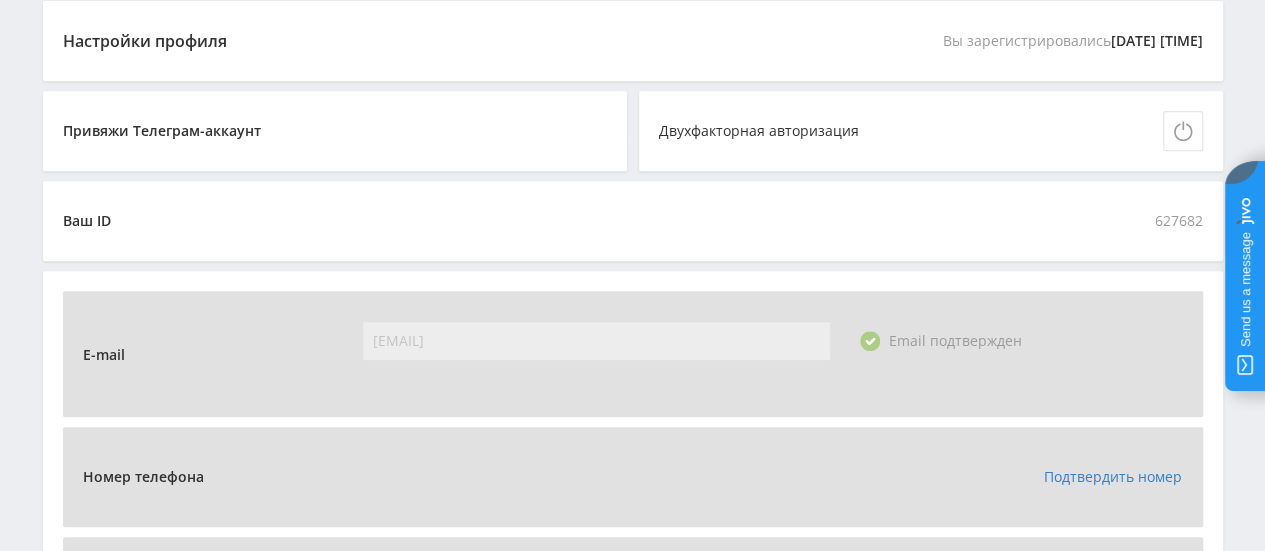 scroll, scrollTop: 242, scrollLeft: 0, axis: vertical 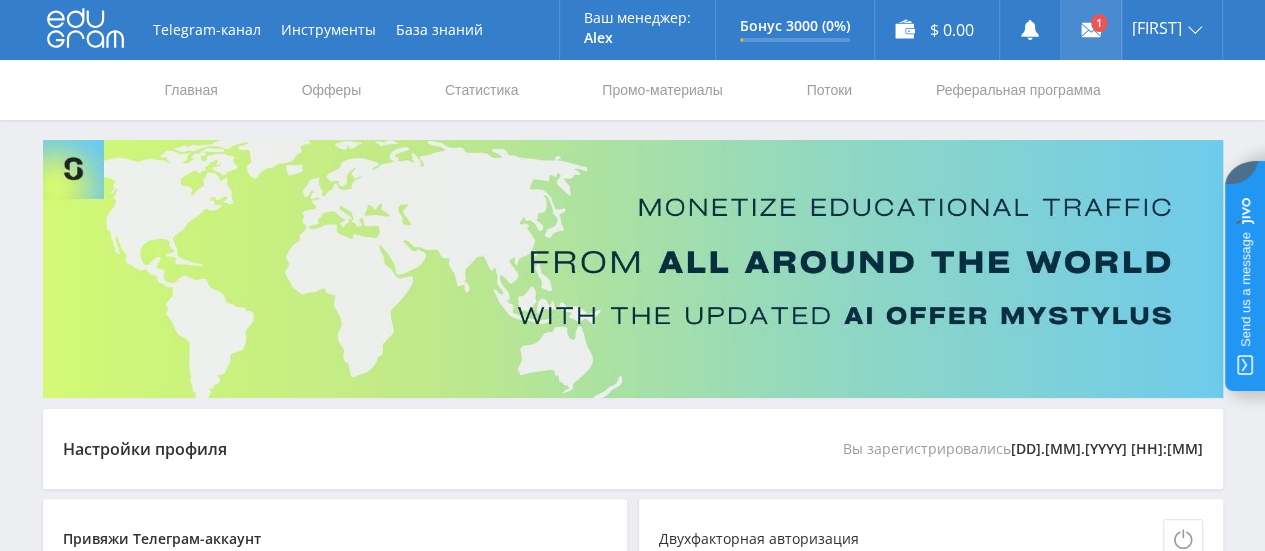 click at bounding box center [1091, 30] 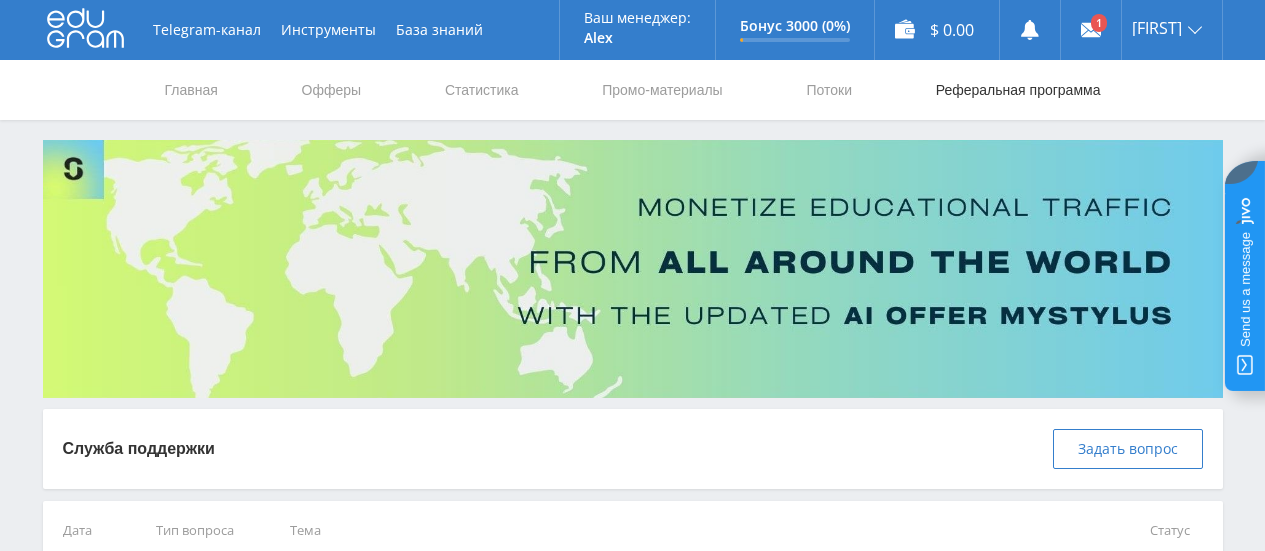 scroll, scrollTop: 0, scrollLeft: 0, axis: both 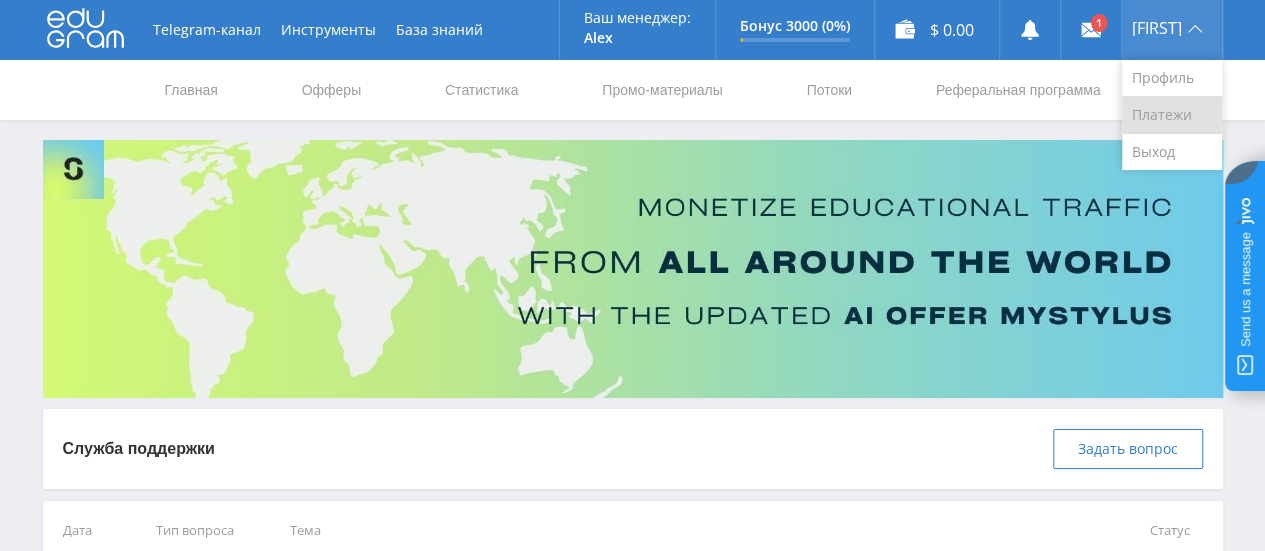 click on "Платежи" at bounding box center (1172, 115) 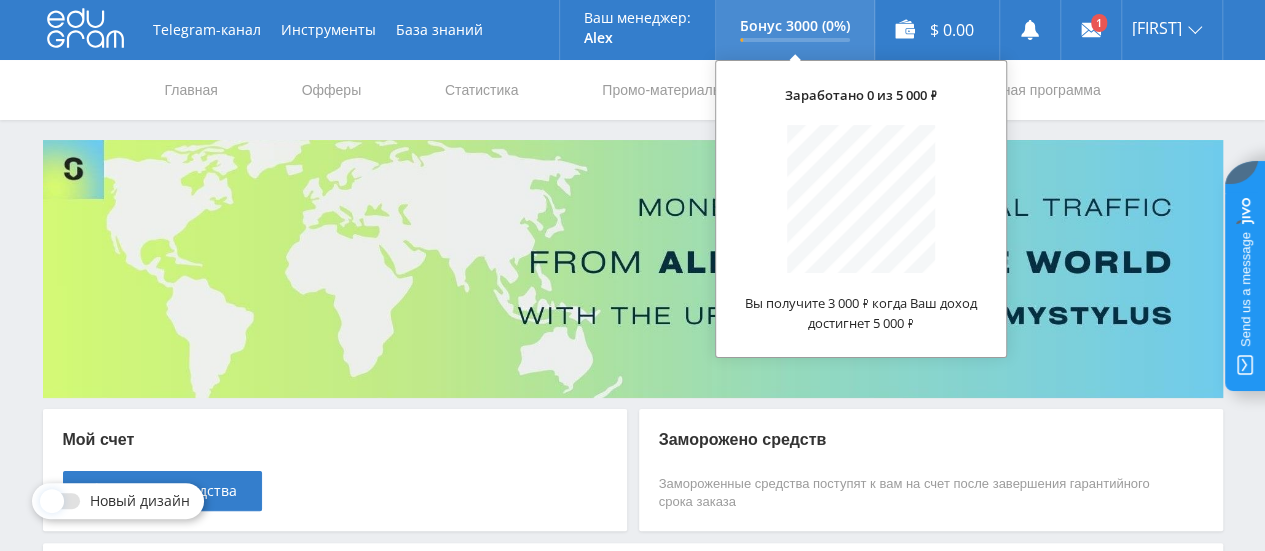 scroll, scrollTop: 194, scrollLeft: 0, axis: vertical 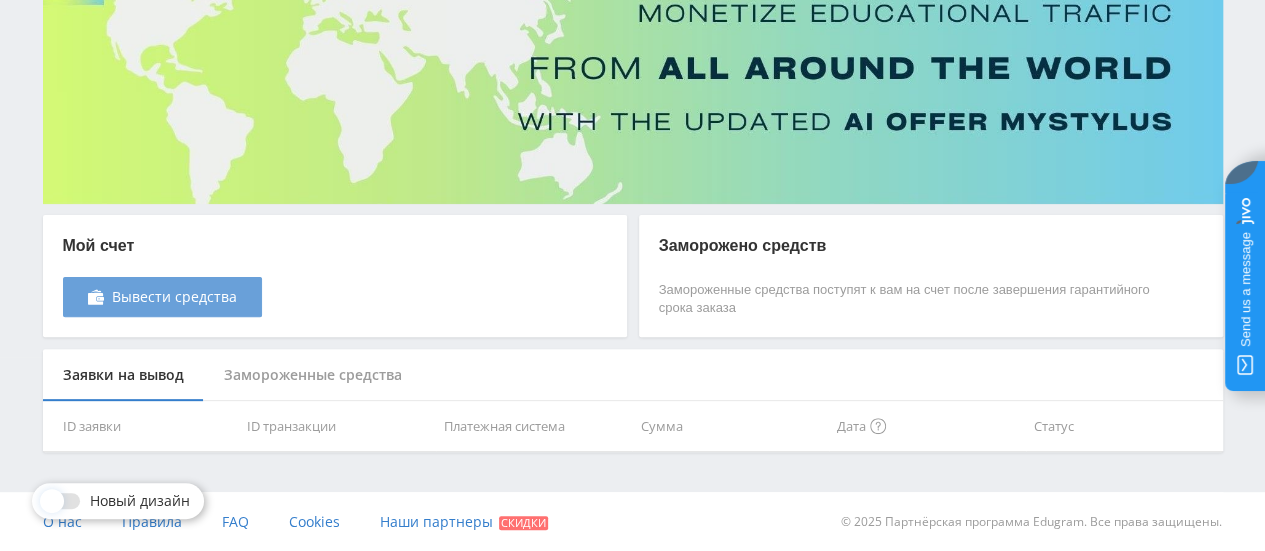 click on "Вывести средства" at bounding box center [174, 297] 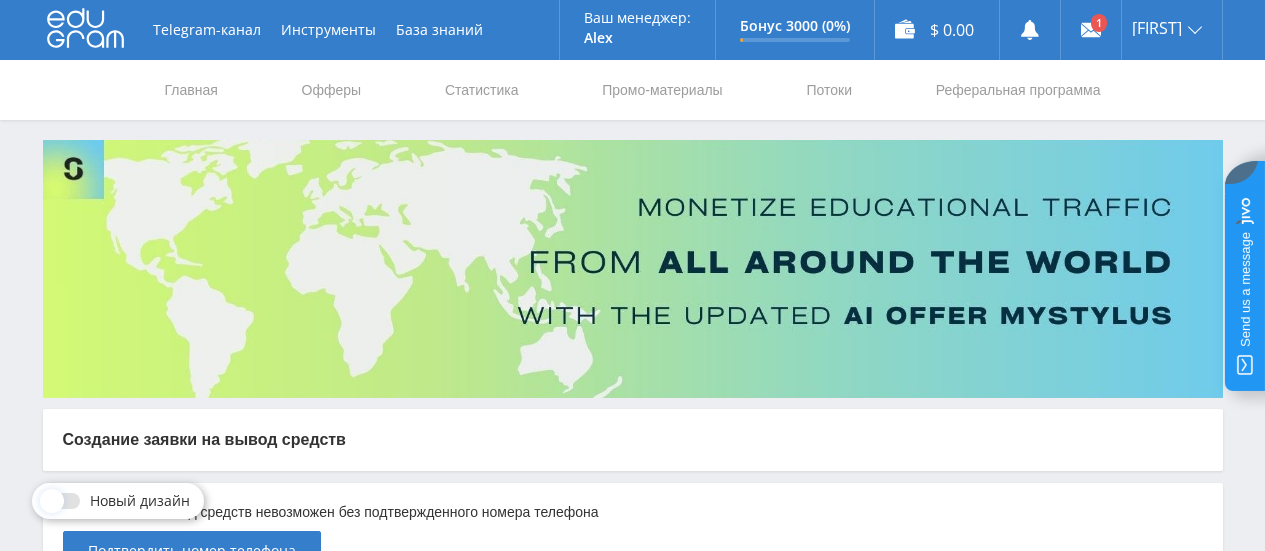 scroll, scrollTop: 139, scrollLeft: 0, axis: vertical 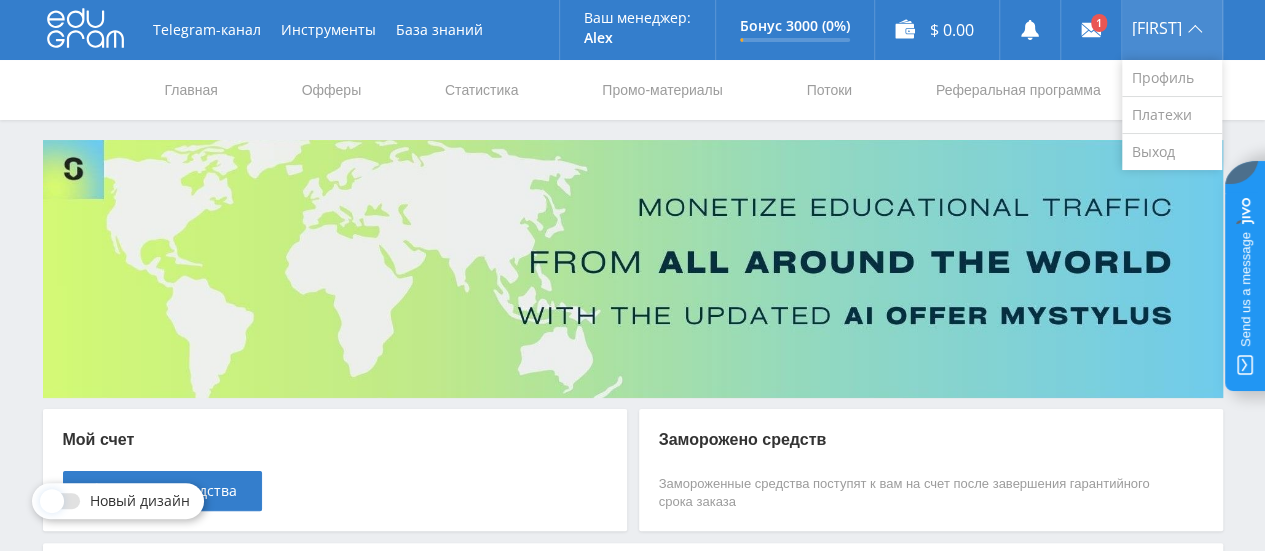 click on "[FIRST]" at bounding box center (1157, 28) 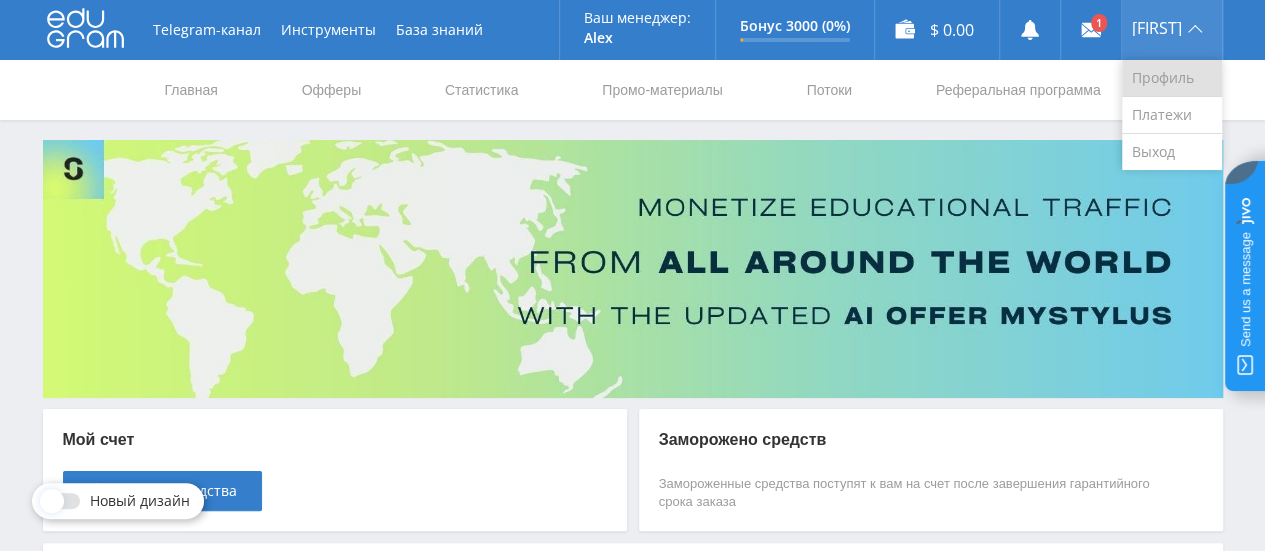 click on "Профиль" at bounding box center [1172, 78] 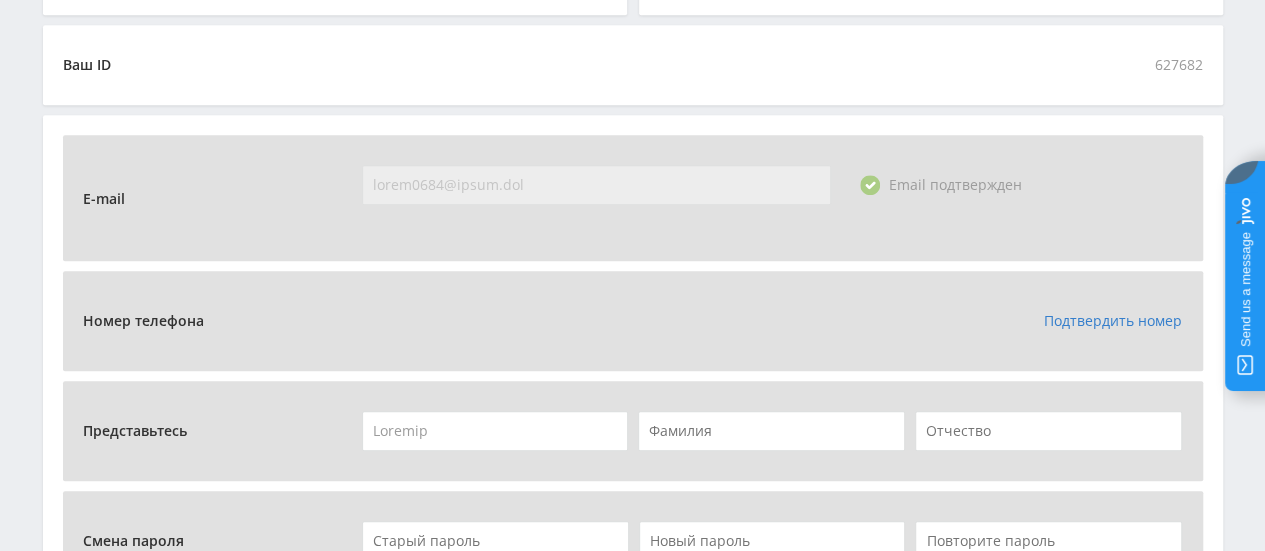 scroll, scrollTop: 573, scrollLeft: 0, axis: vertical 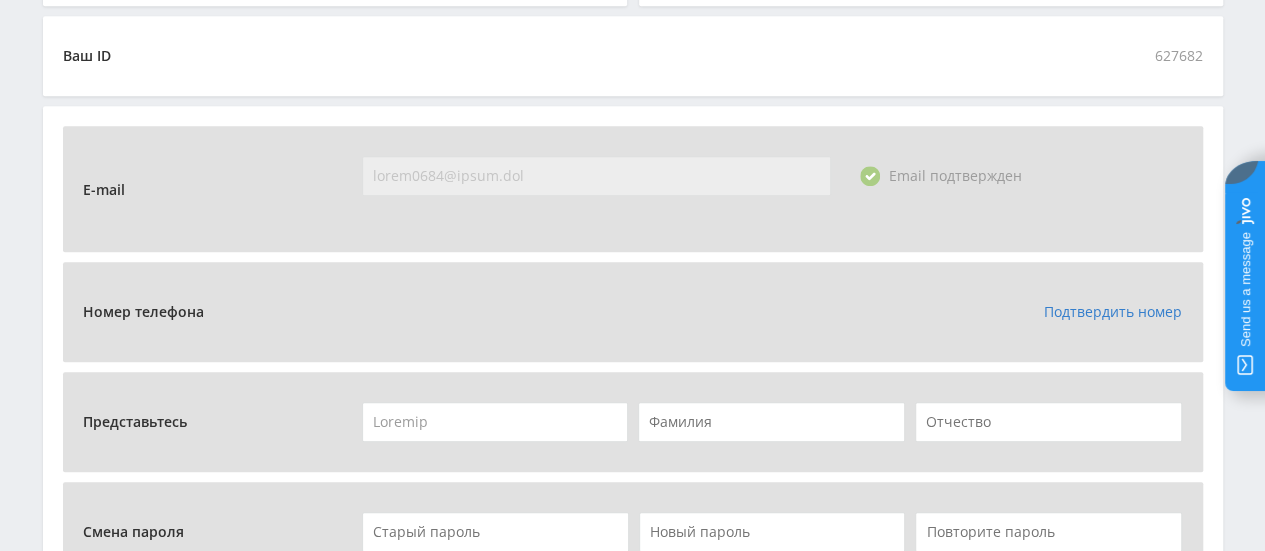 click on "Номер телефона
Подтвердить номер" at bounding box center (633, 189) 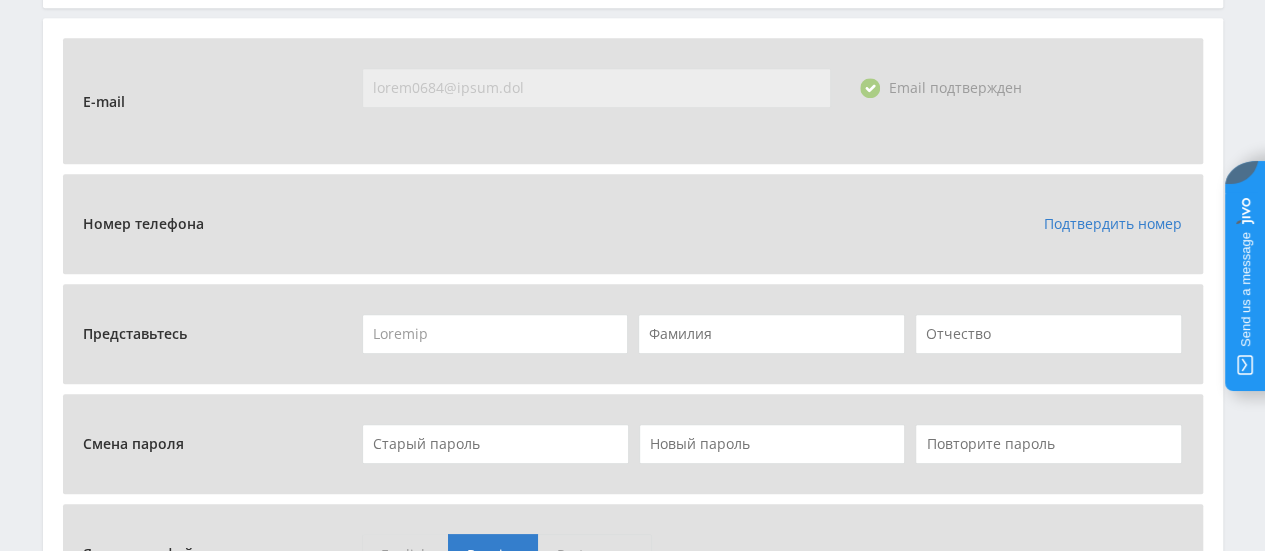 scroll, scrollTop: 658, scrollLeft: 0, axis: vertical 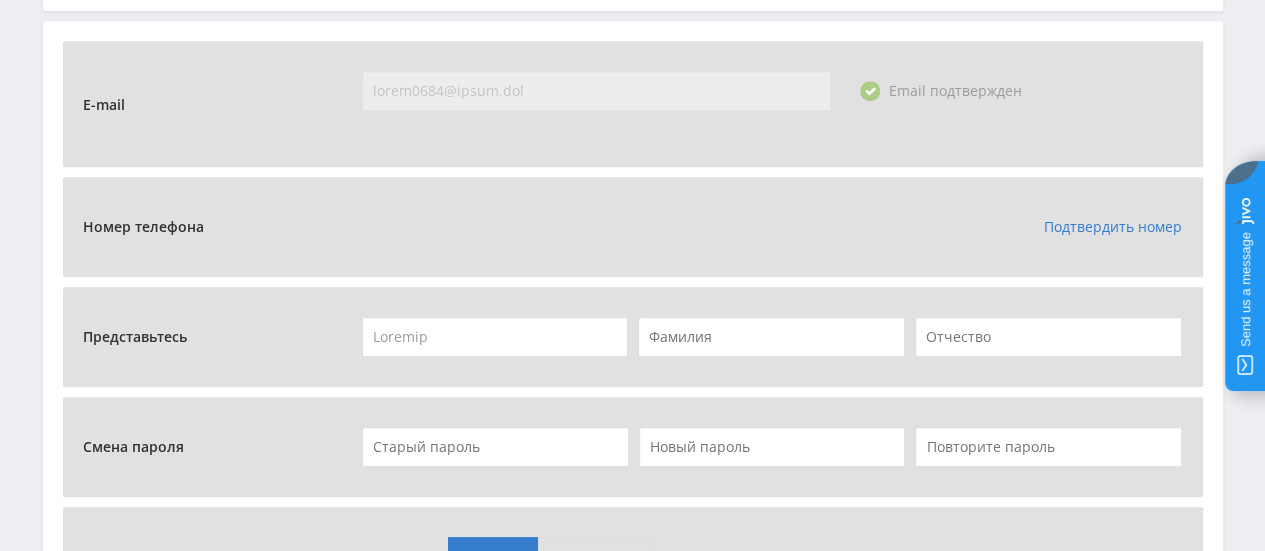 click on "Подтвердить номер" at bounding box center [1113, 226] 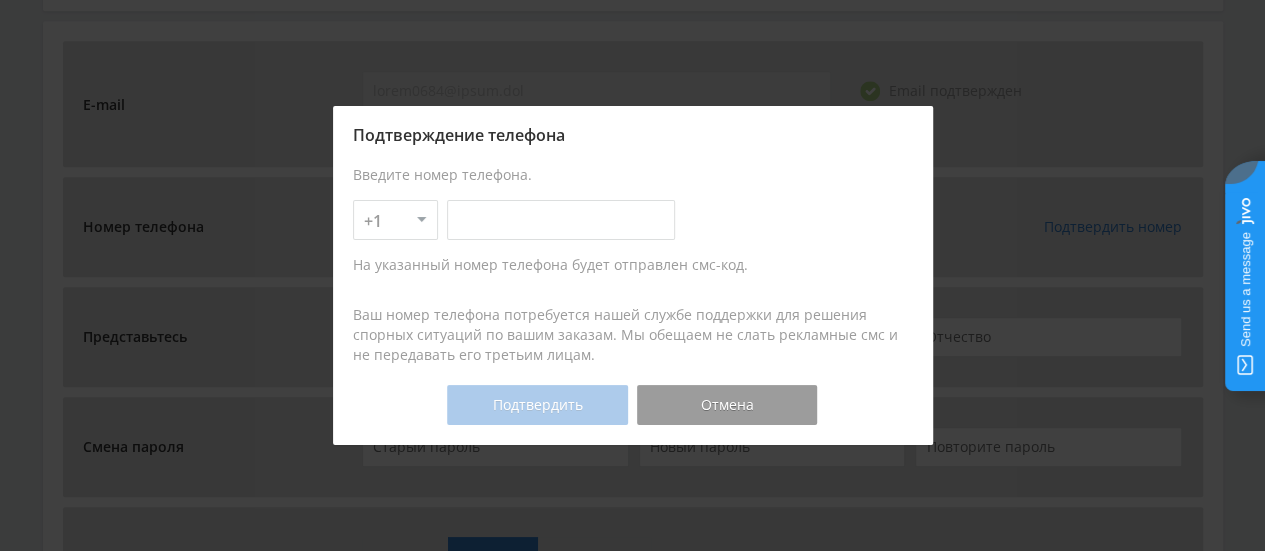 scroll, scrollTop: 0, scrollLeft: 0, axis: both 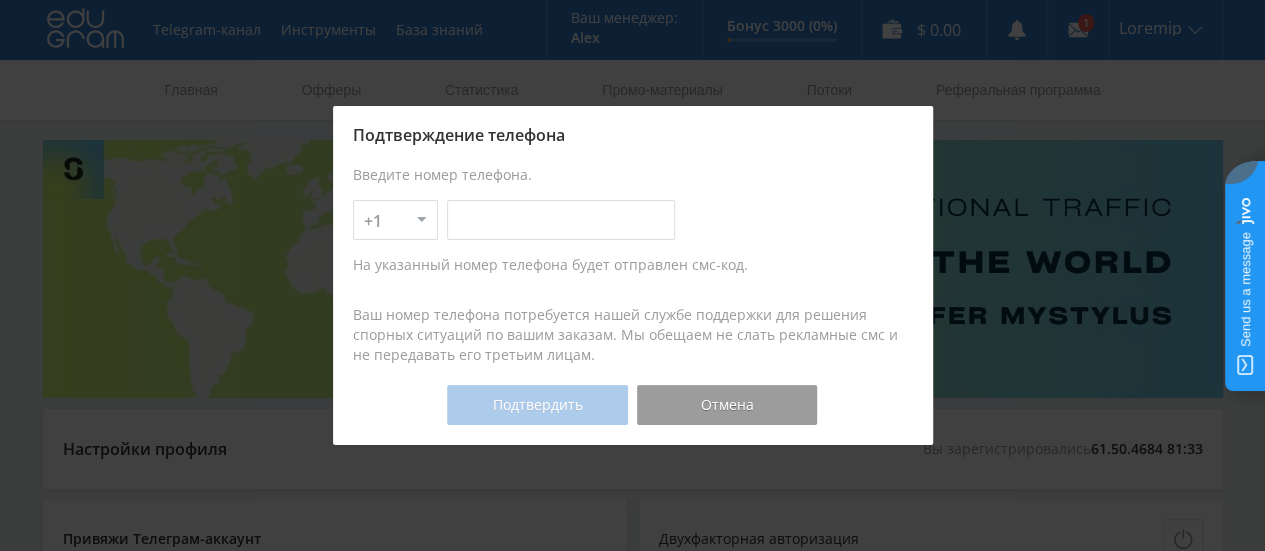 click on "+1 +7 +380 +375 +49 +972 +44 +31 +39 +43 +91 +63 +92 +254 +62 +61 +90 +33 +351 +34 +55" at bounding box center [395, 220] 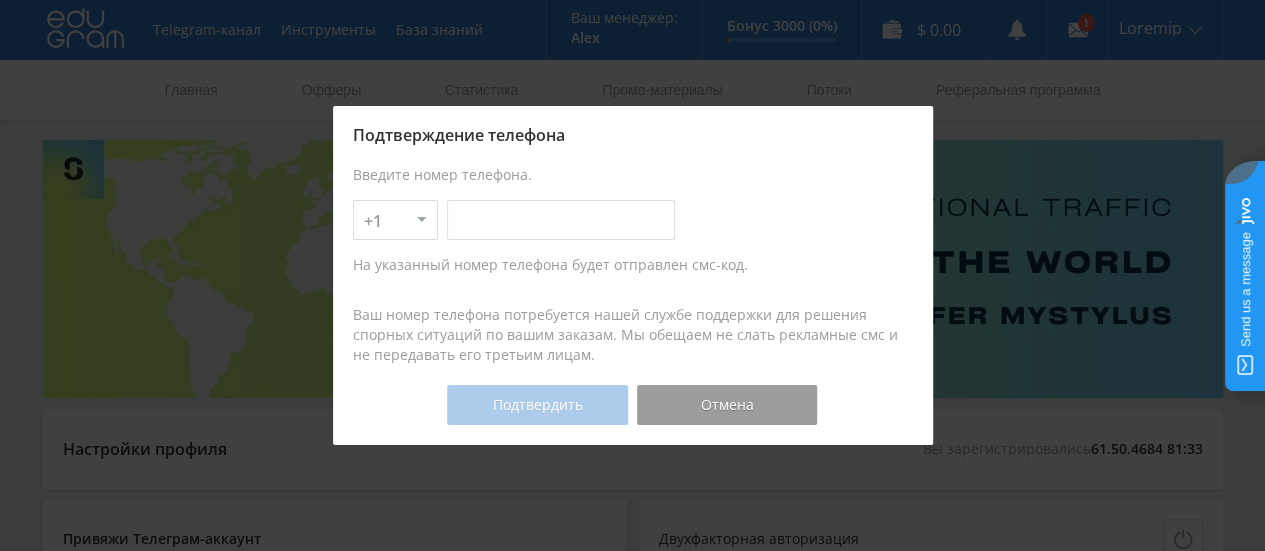 click at bounding box center [561, 220] 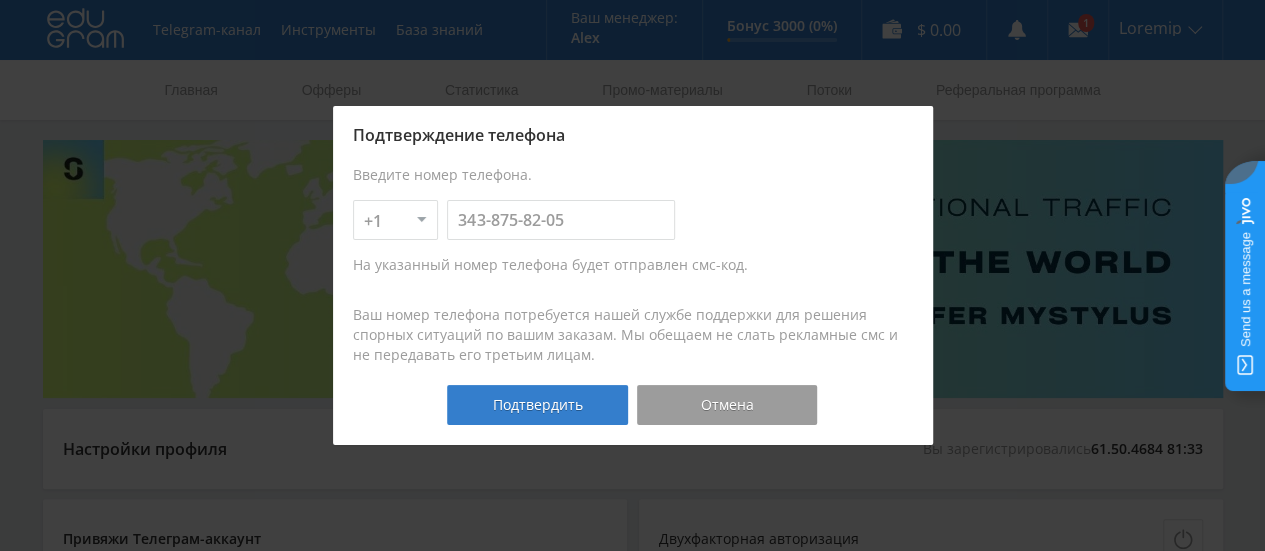 click on "+1 +7 +380 +375 +49 +972 +44 +31 +39 +43 +91 +63 +92 +254 +62 +61 +90 +33 +351 +34 +55" at bounding box center (395, 220) 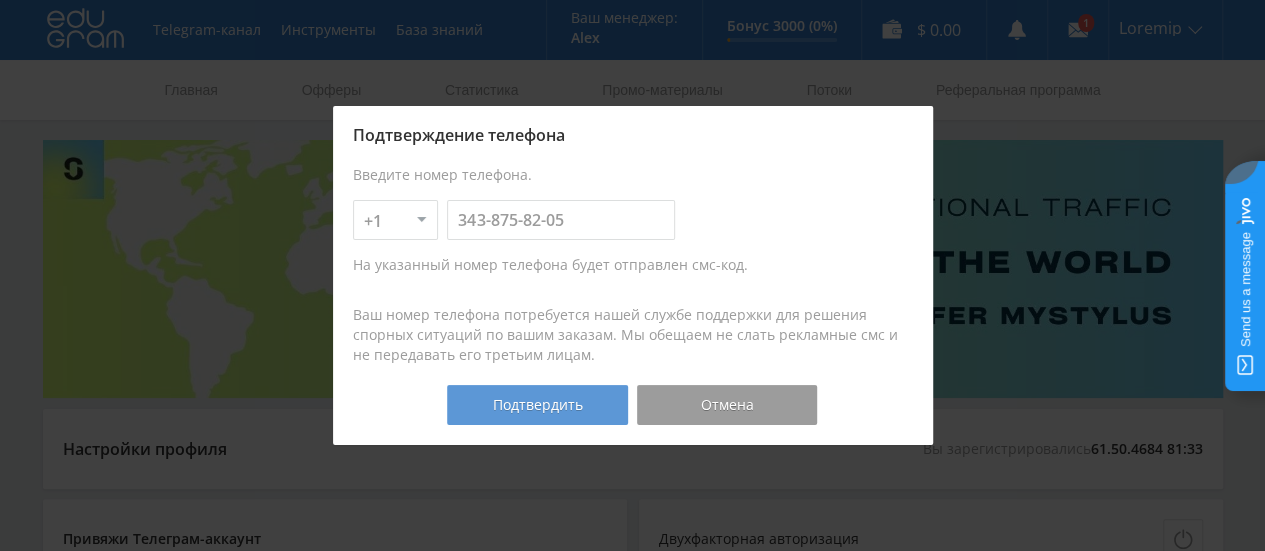 click on "Подтвердить" at bounding box center (537, 405) 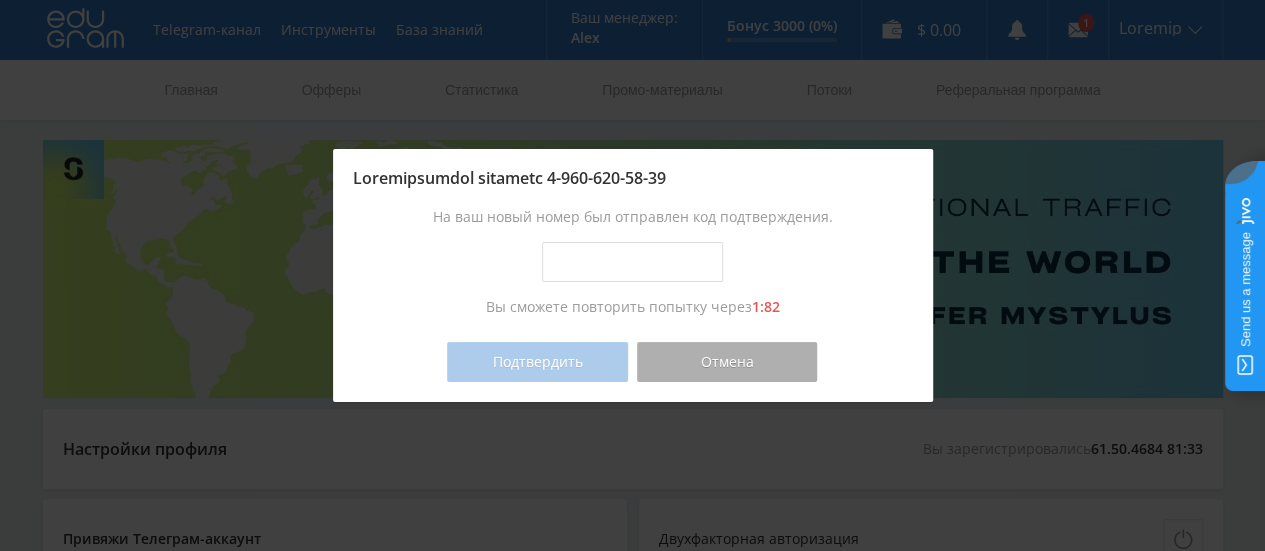 click on "Отмена" at bounding box center [727, 362] 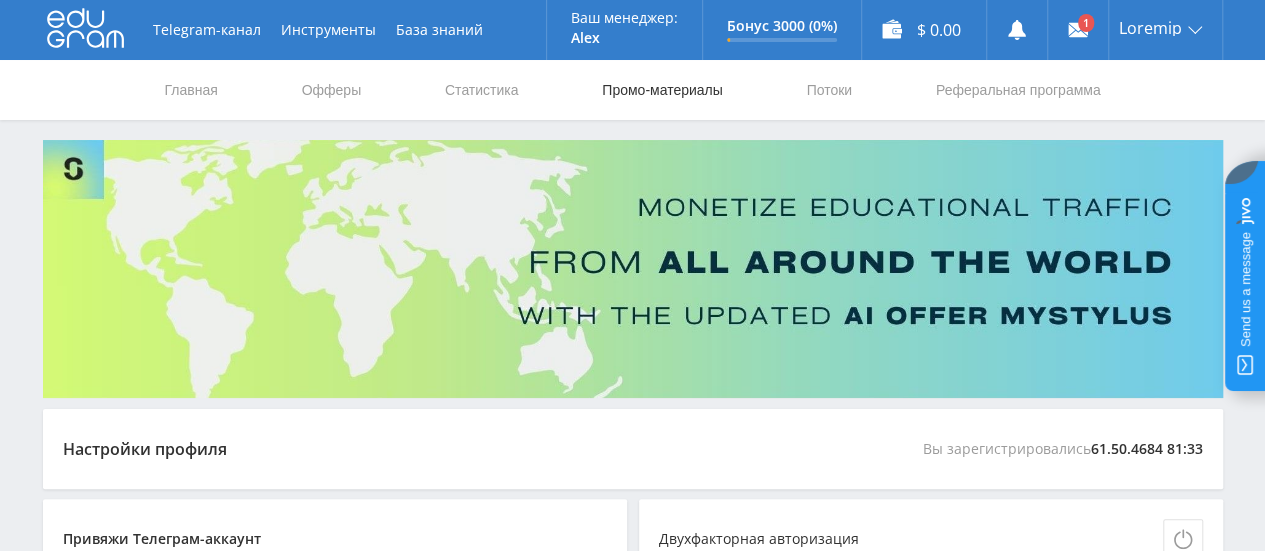 click on "Промо-материалы" at bounding box center (662, 90) 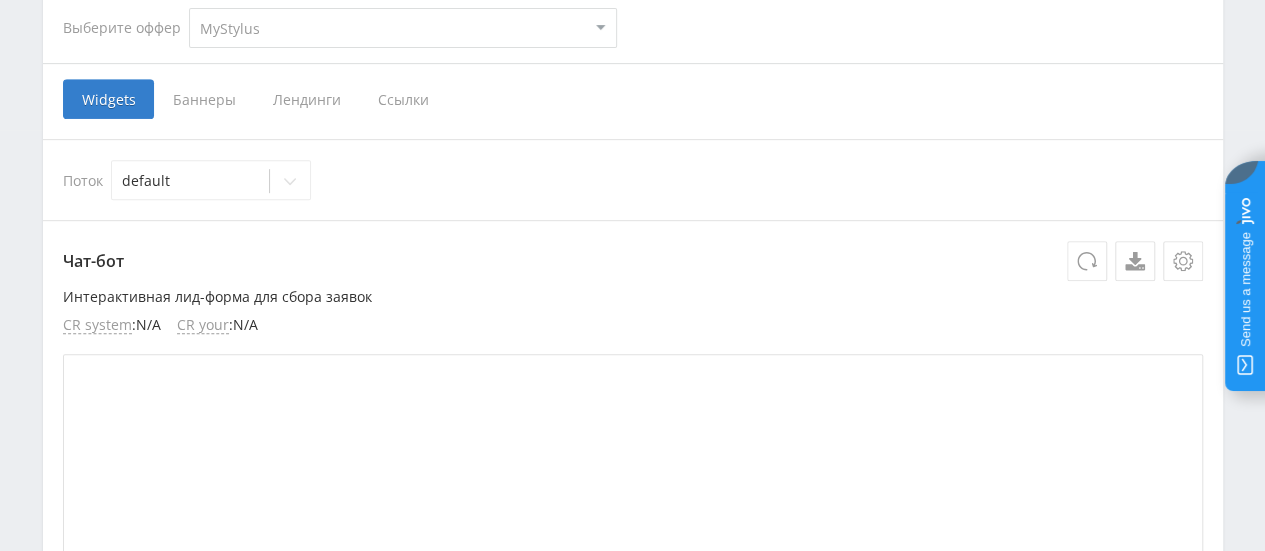 scroll, scrollTop: 0, scrollLeft: 0, axis: both 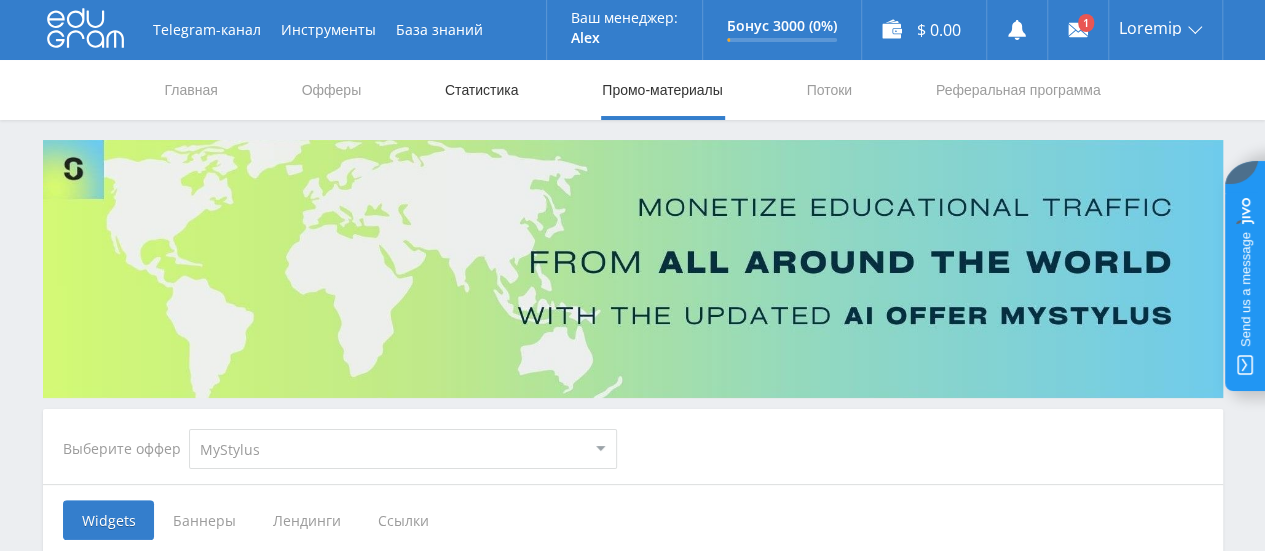 click on "Статистика" at bounding box center (482, 90) 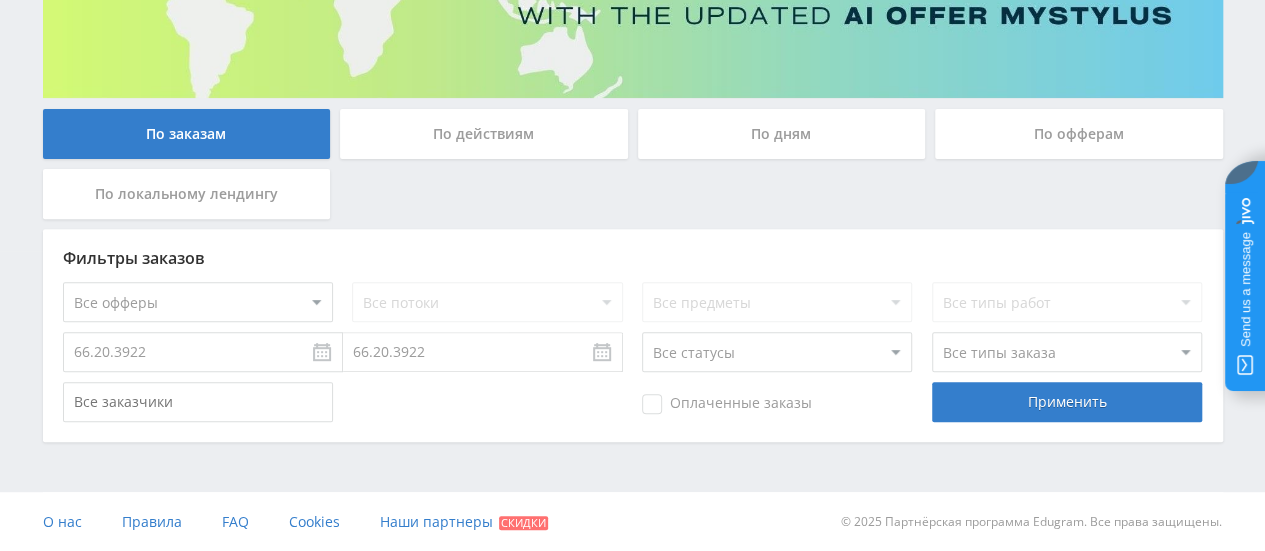 scroll, scrollTop: 0, scrollLeft: 0, axis: both 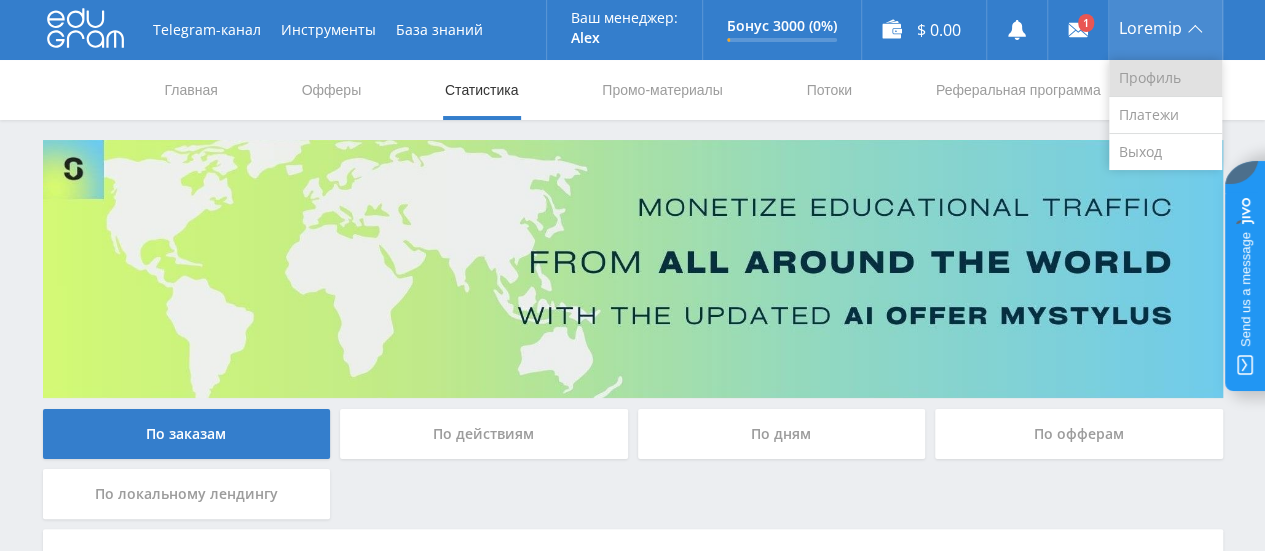 click on "Профиль" at bounding box center [1165, 78] 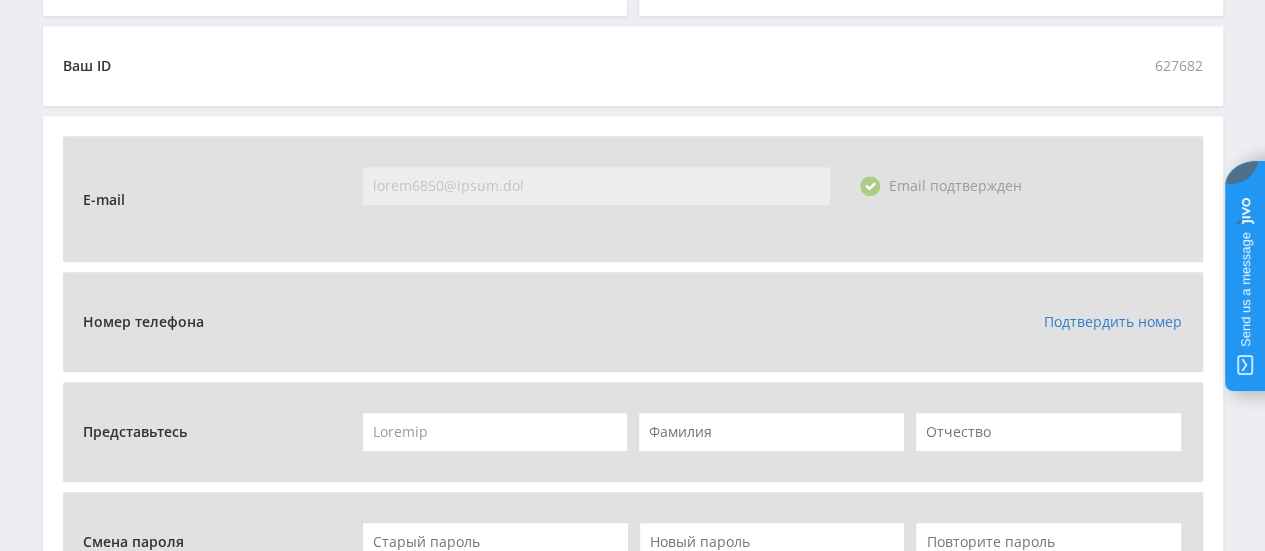 scroll, scrollTop: 564, scrollLeft: 0, axis: vertical 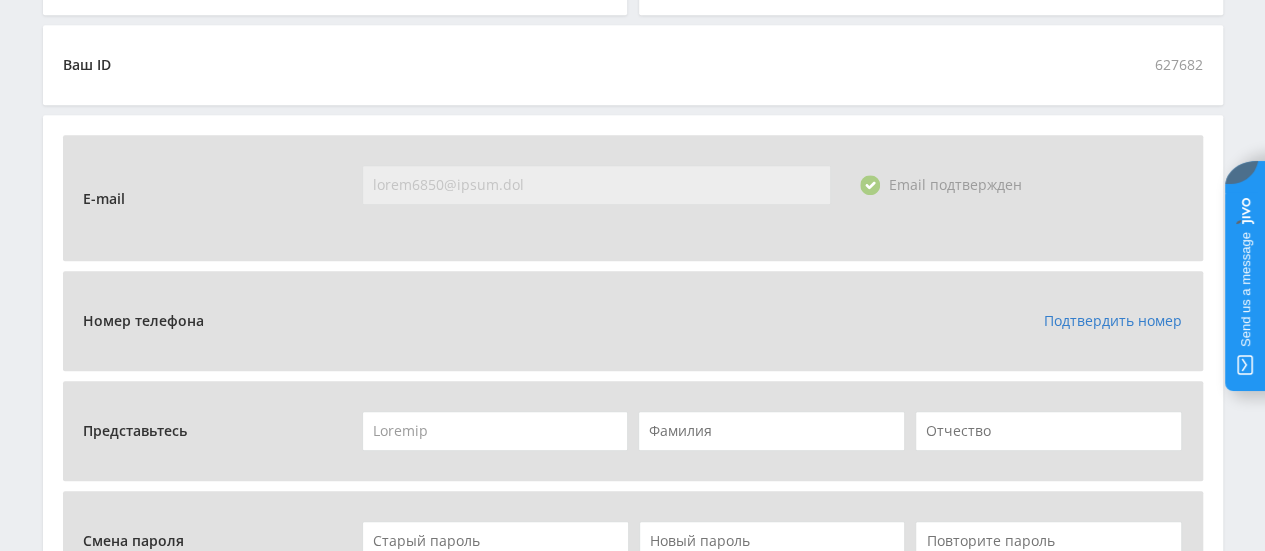 click on "Подтвердить номер" at bounding box center [1113, 320] 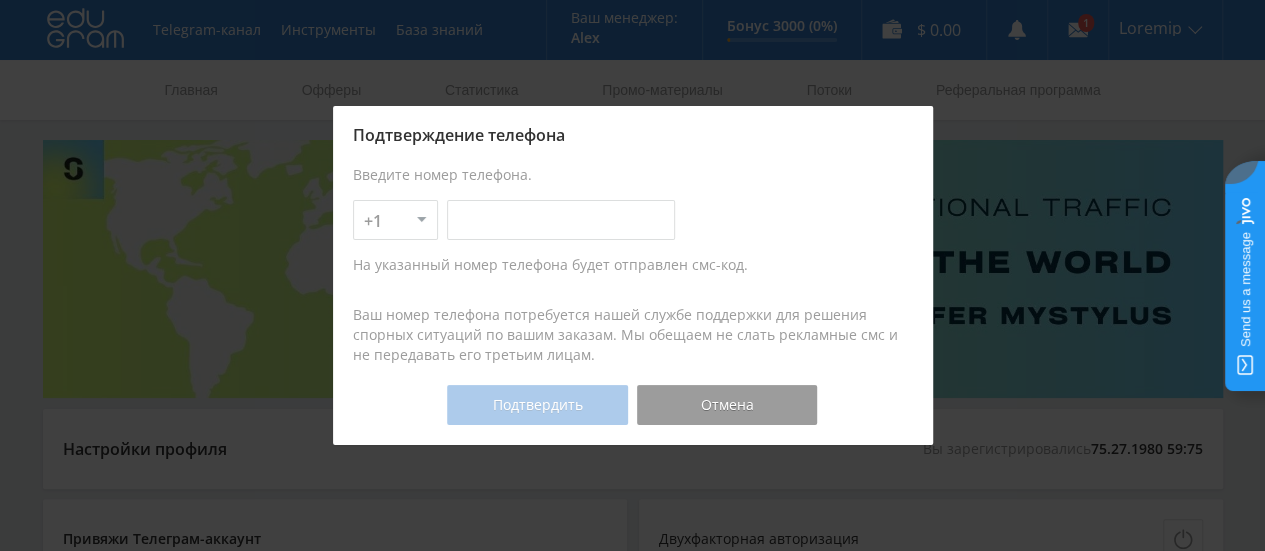 click on "+1 +7 +380 +375 +49 +972 +44 +31 +39 +43 +91 +63 +92 +254 +62 +61 +90 +33 +351 +34 +55" at bounding box center (395, 220) 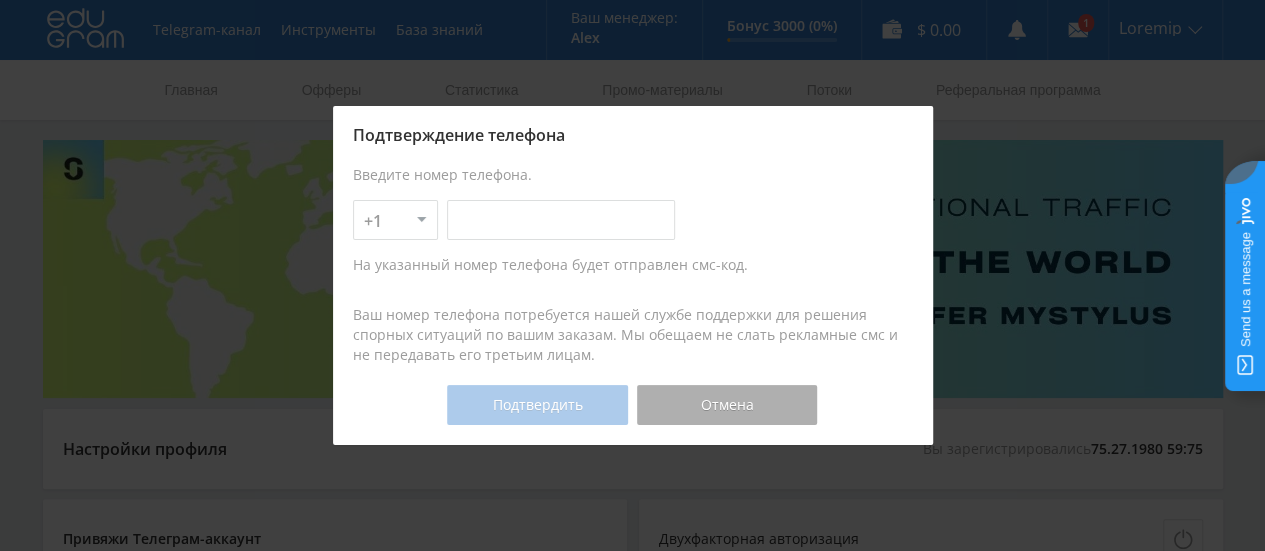 click on "Отмена" at bounding box center (727, 405) 